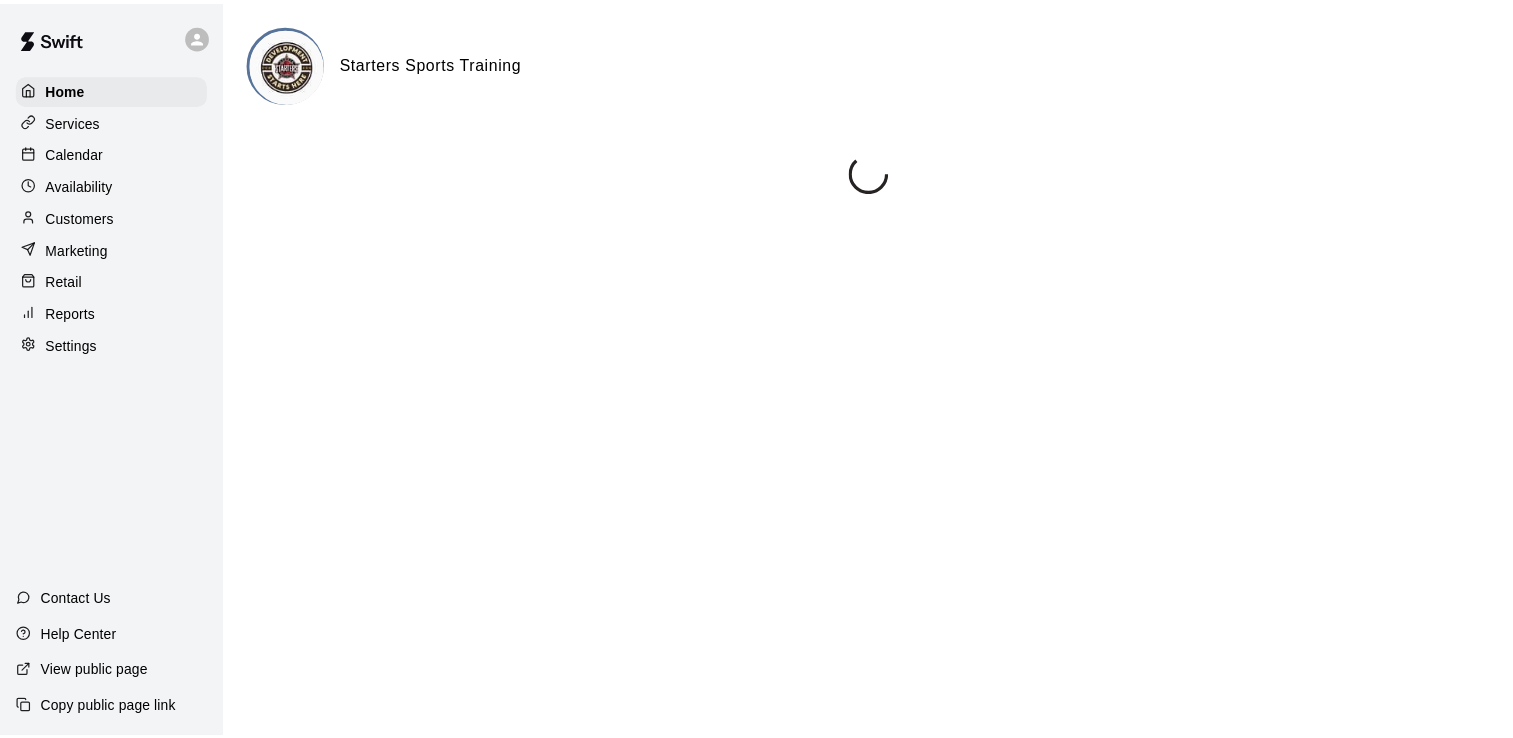 scroll, scrollTop: 0, scrollLeft: 0, axis: both 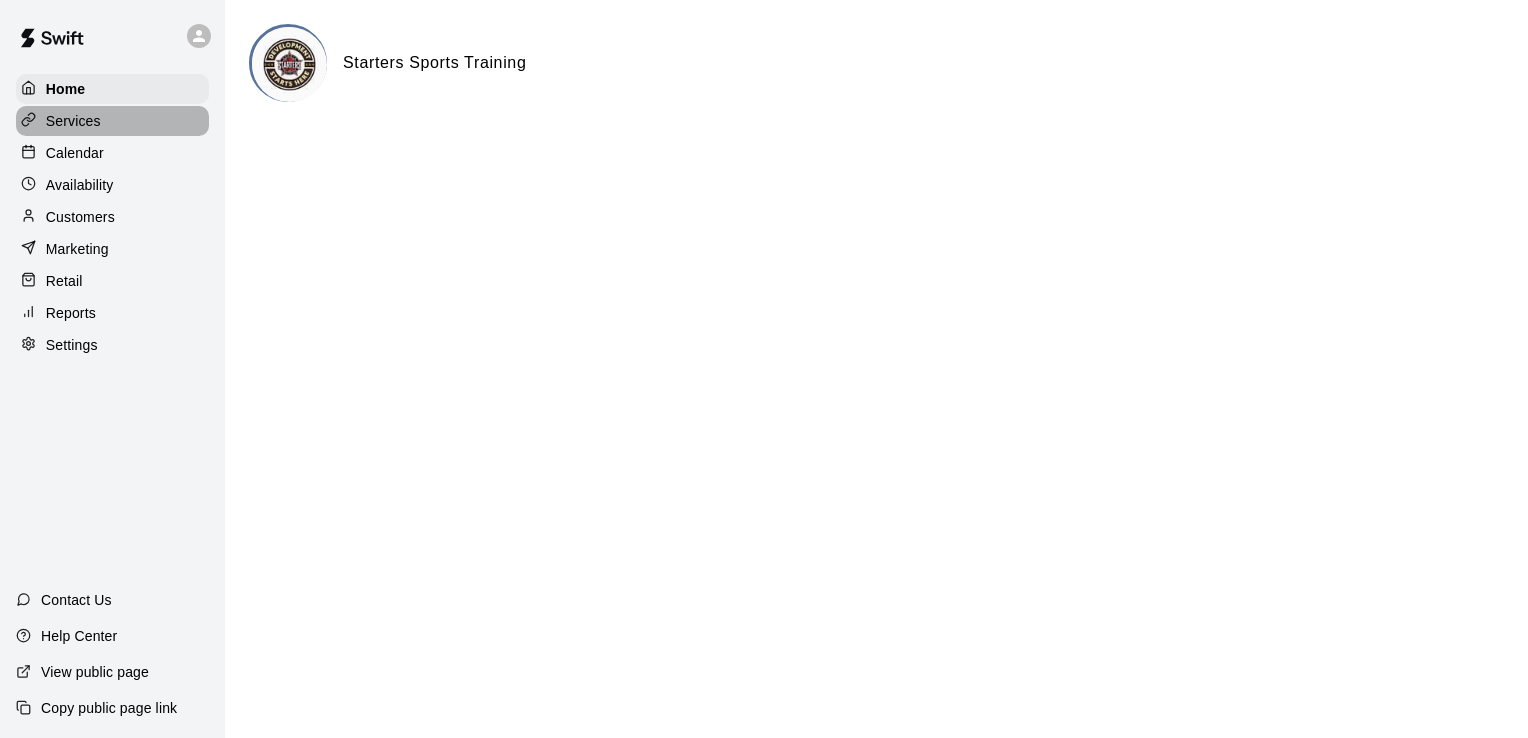 click on "Services" at bounding box center [73, 121] 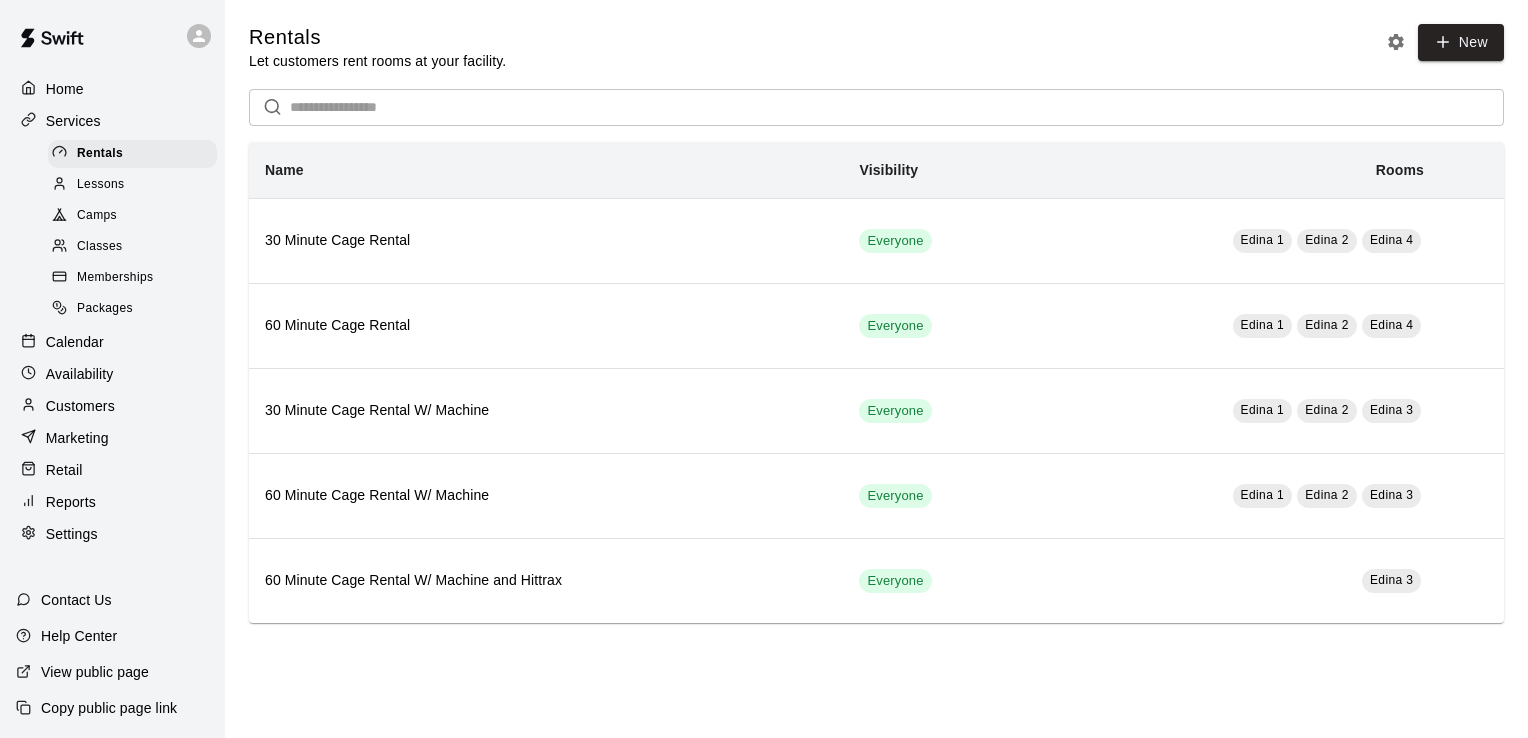 click on "Camps" at bounding box center (97, 216) 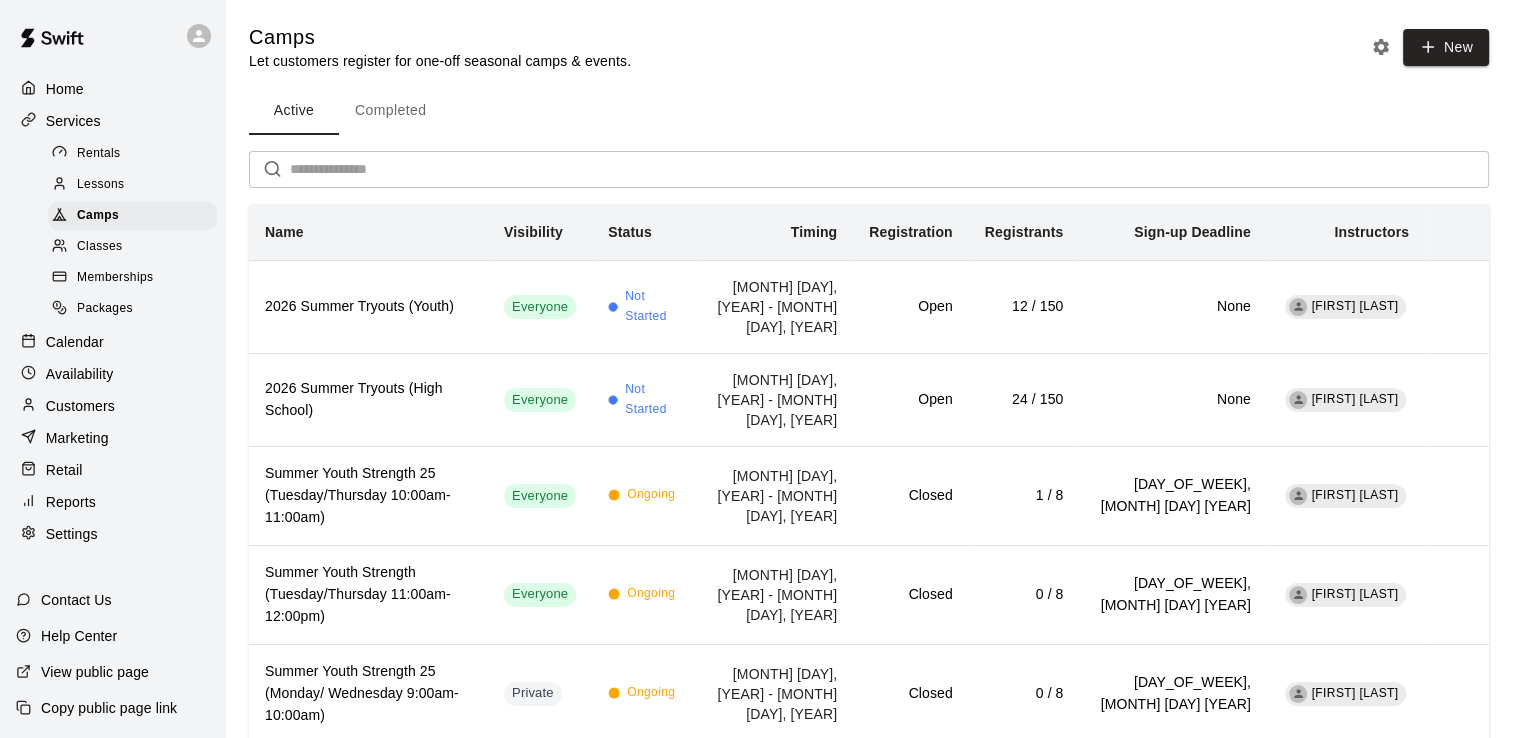 click on "Home" at bounding box center [65, 89] 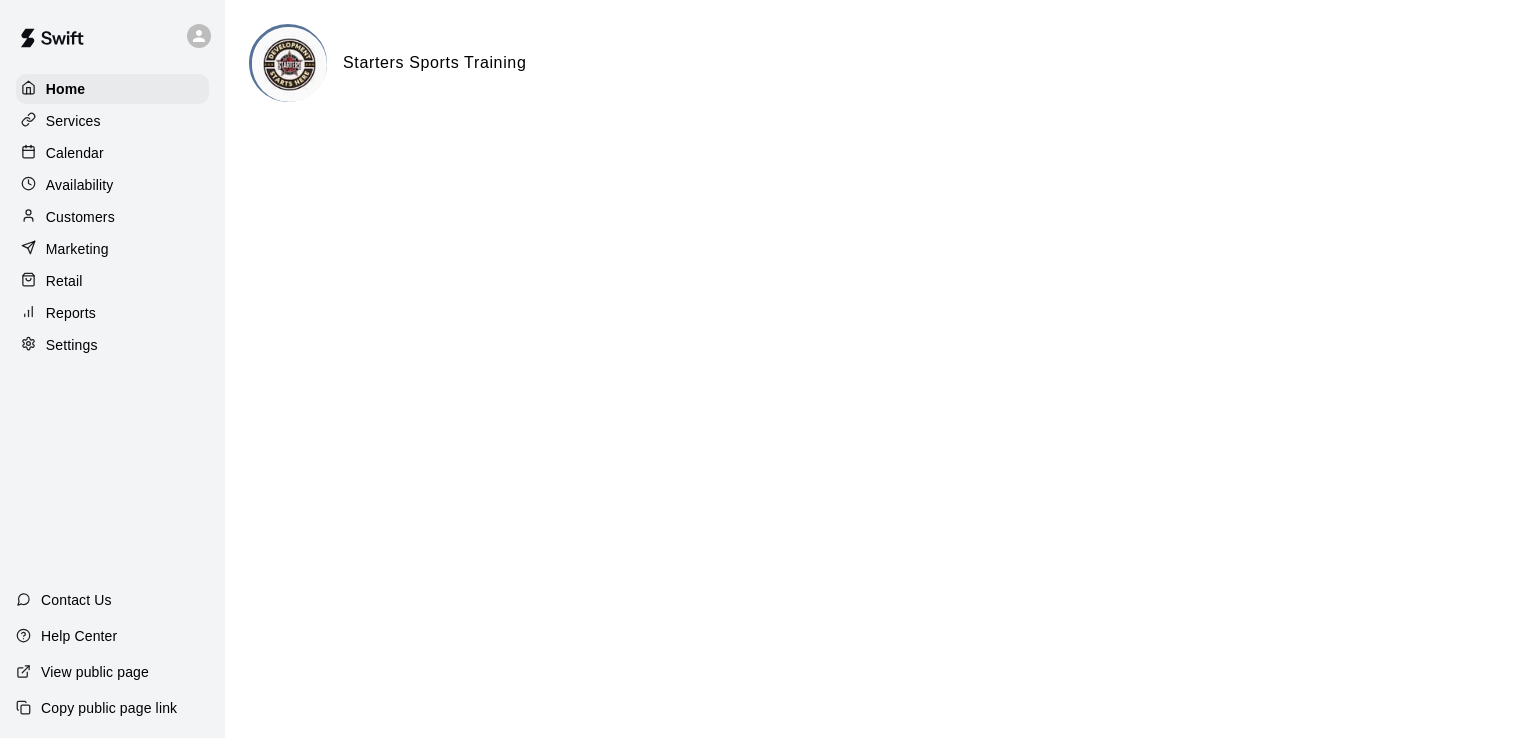 click on "Services" at bounding box center (112, 121) 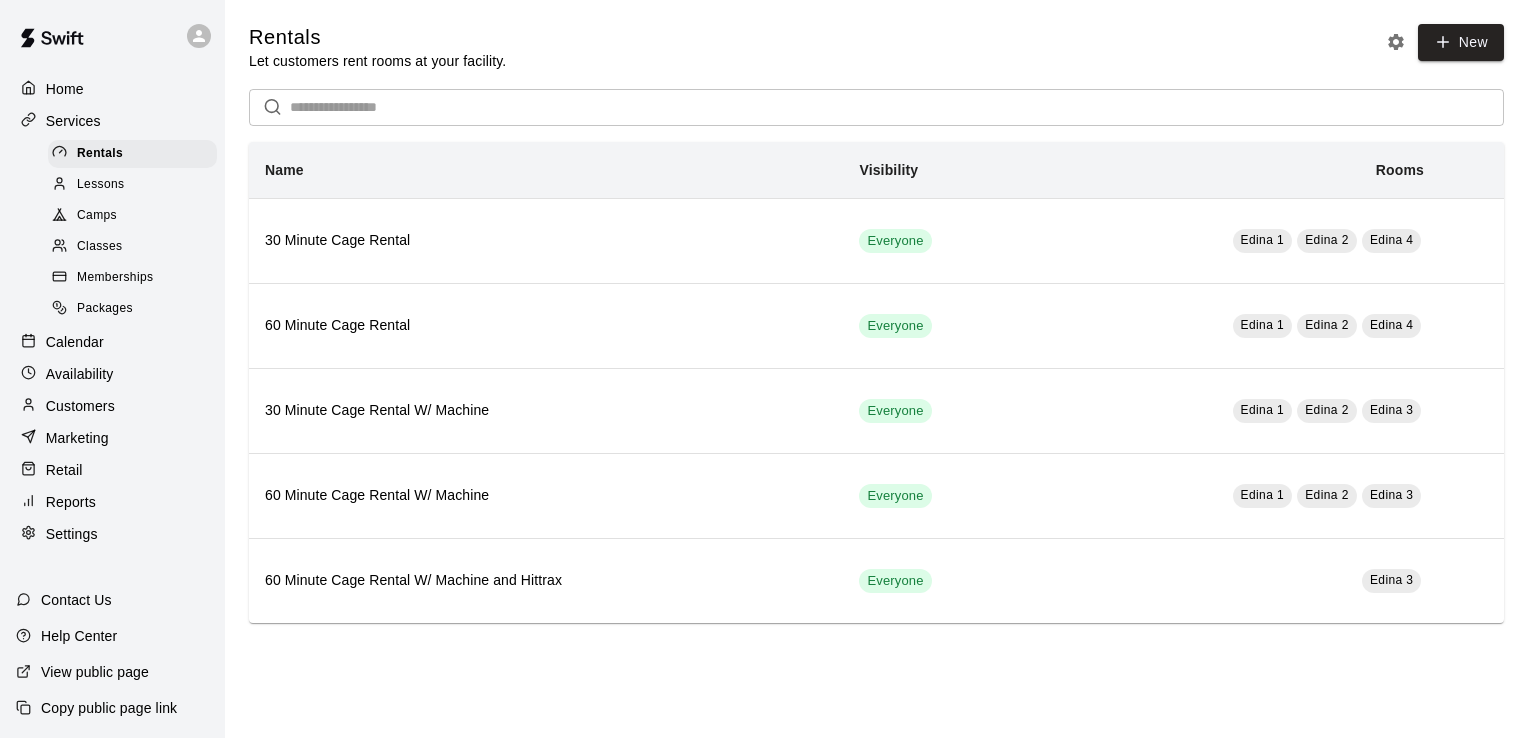 click on "Camps" at bounding box center (97, 216) 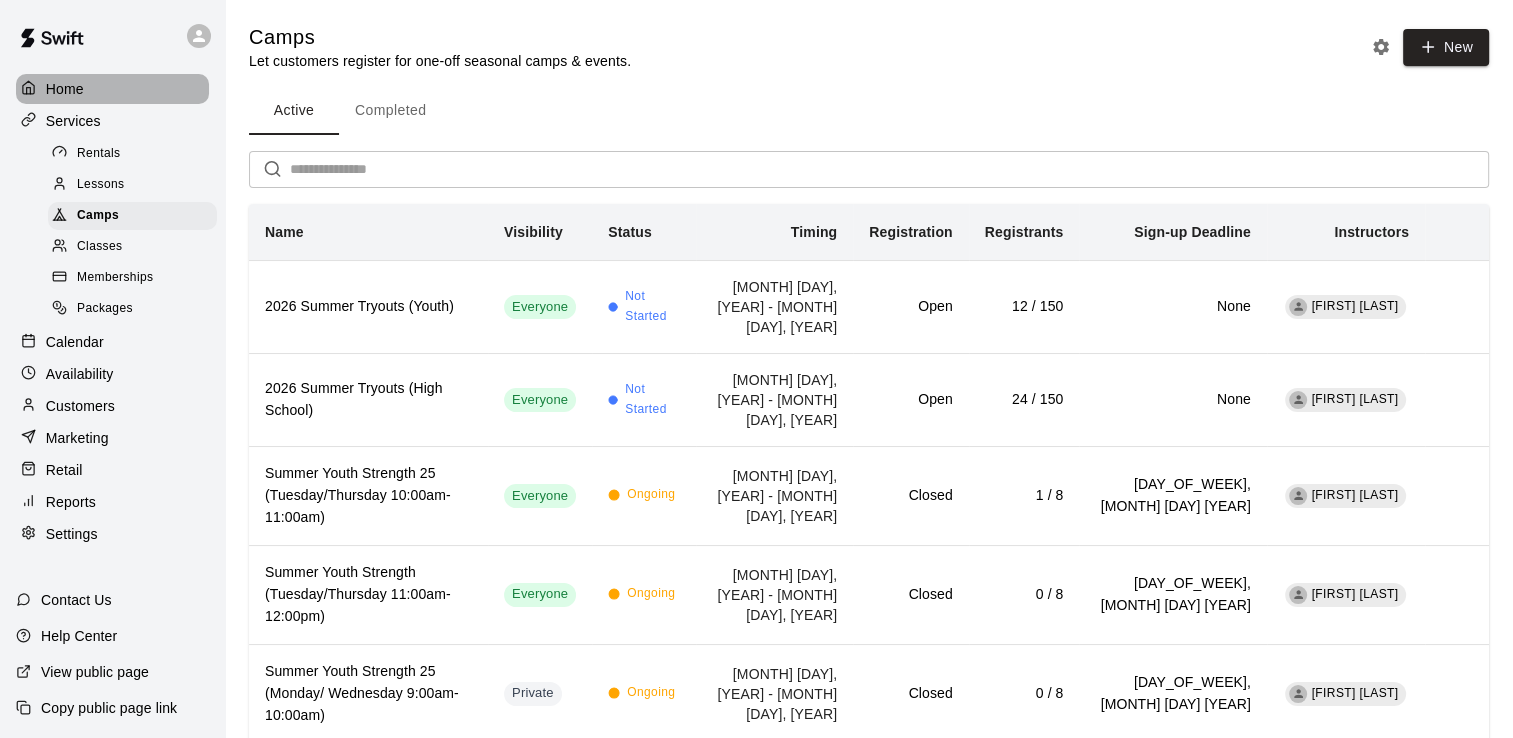 click on "Home" at bounding box center [65, 89] 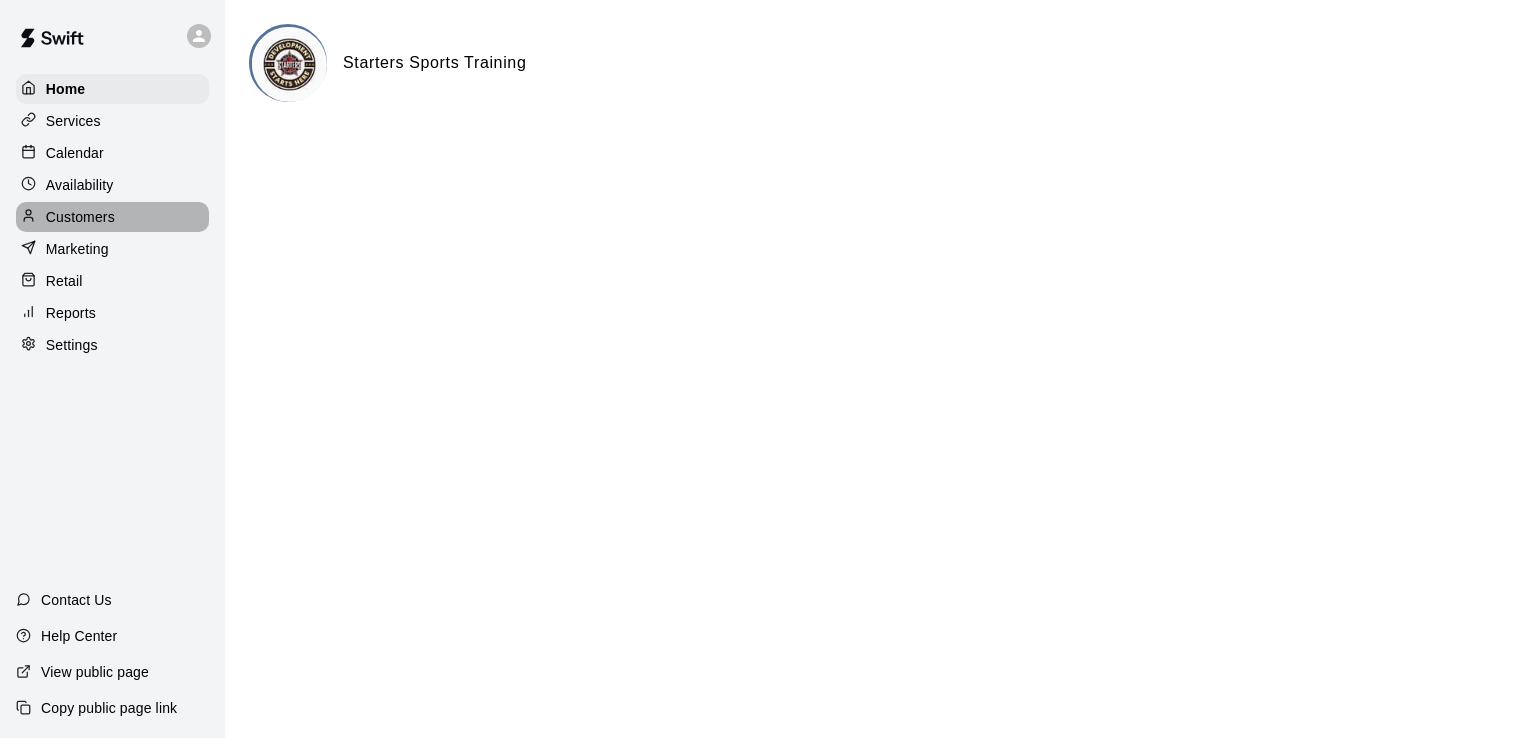click on "Customers" at bounding box center [80, 217] 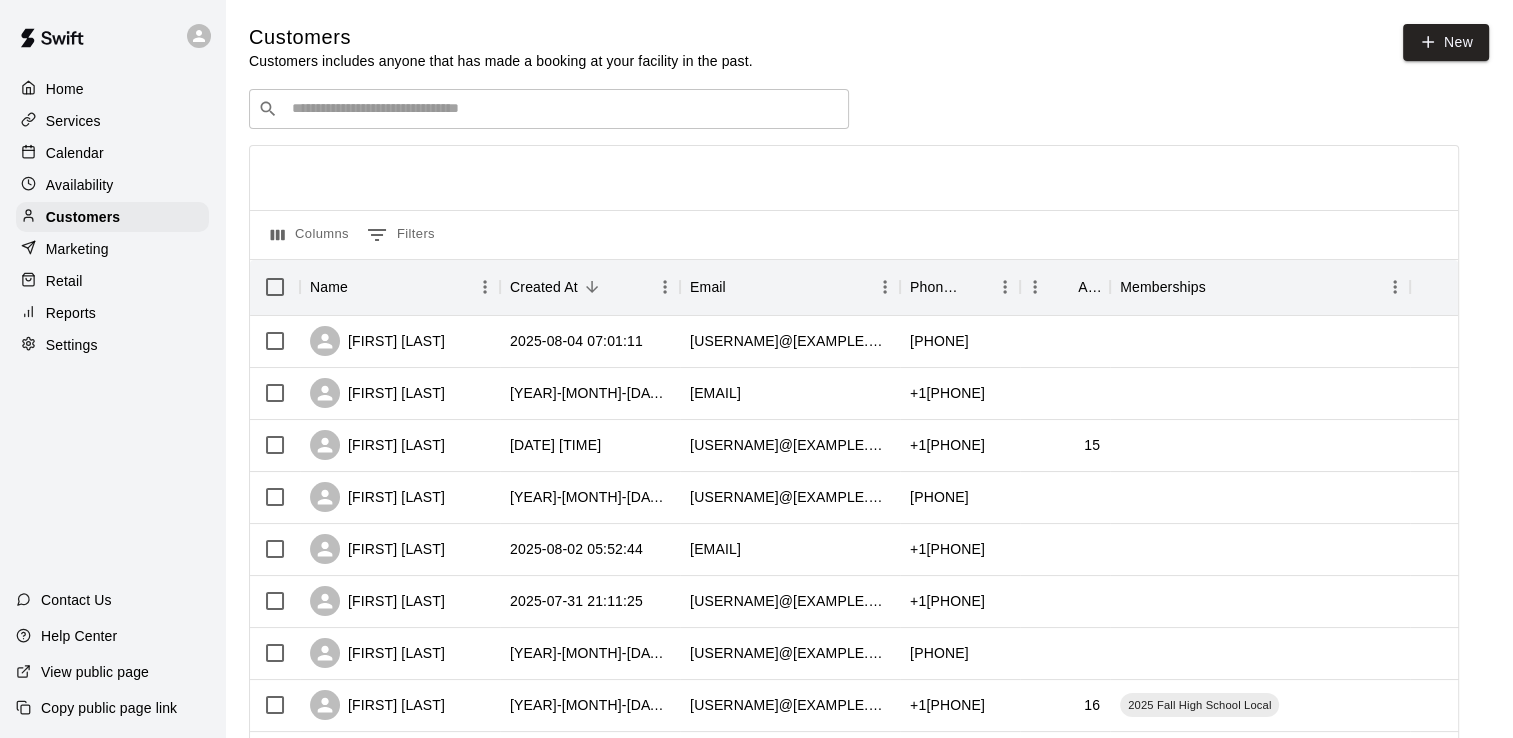 click at bounding box center (563, 109) 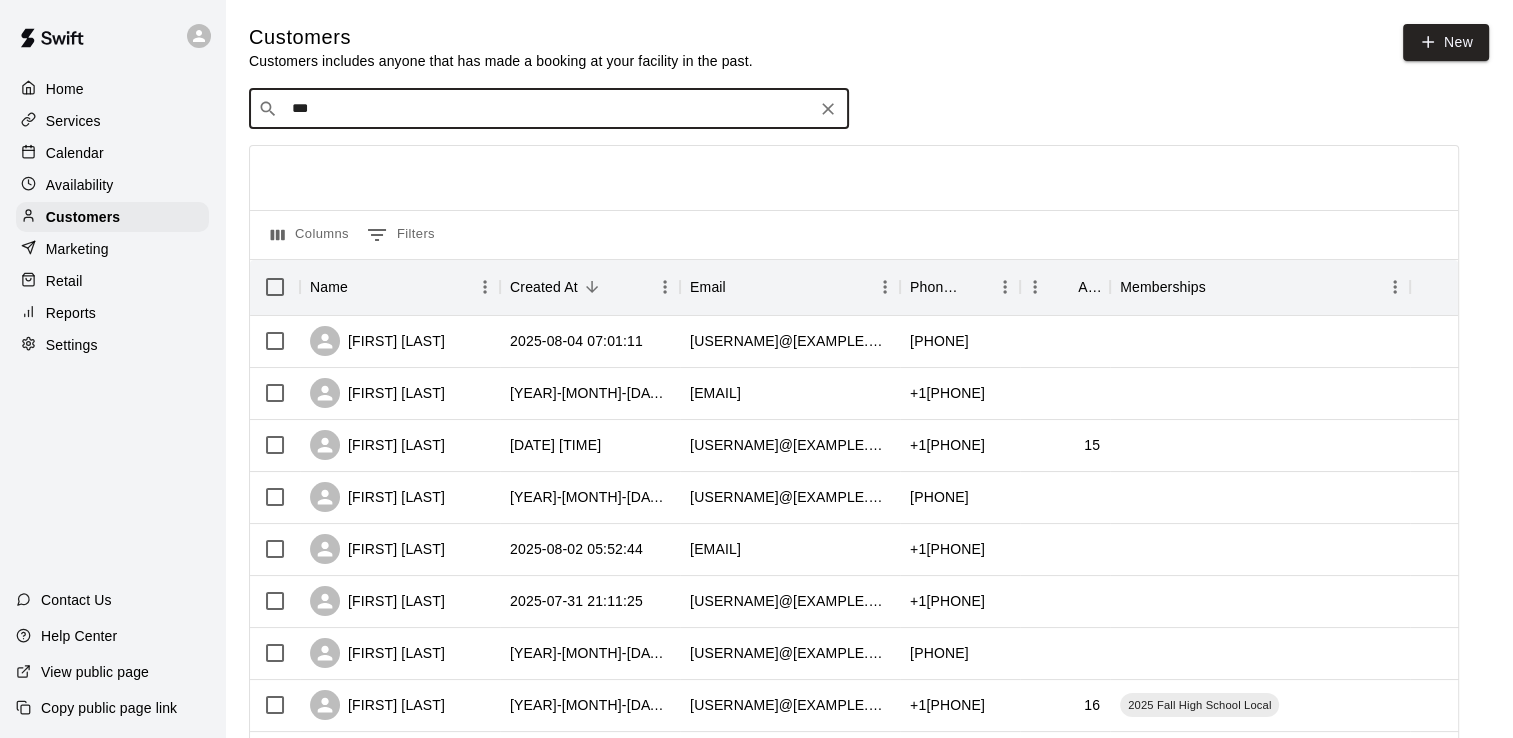 type on "****" 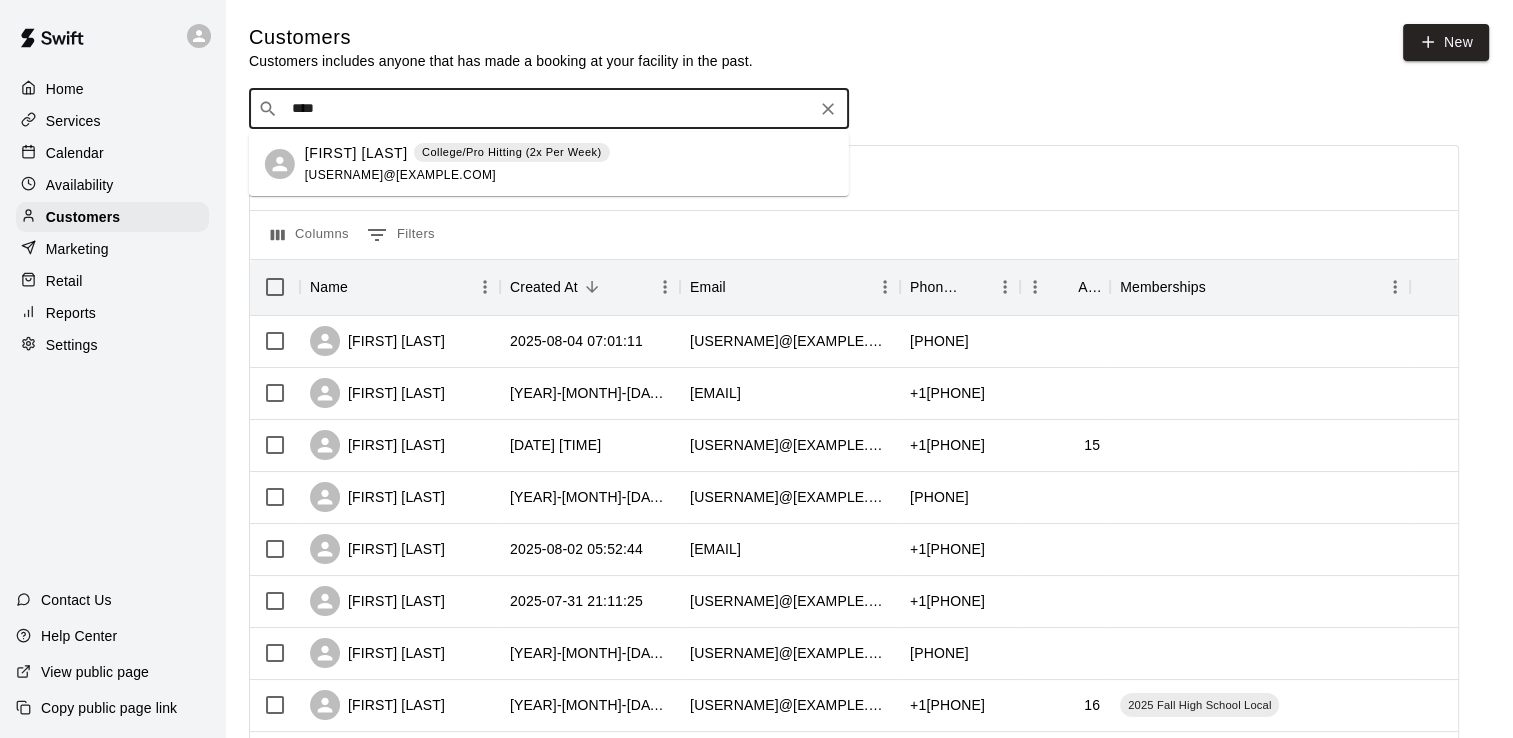 click on "[FIRST] [LAST] College/Pro Hitting (2x Per Week)  [USERNAME]@[EXAMPLE.COM]" at bounding box center [457, 164] 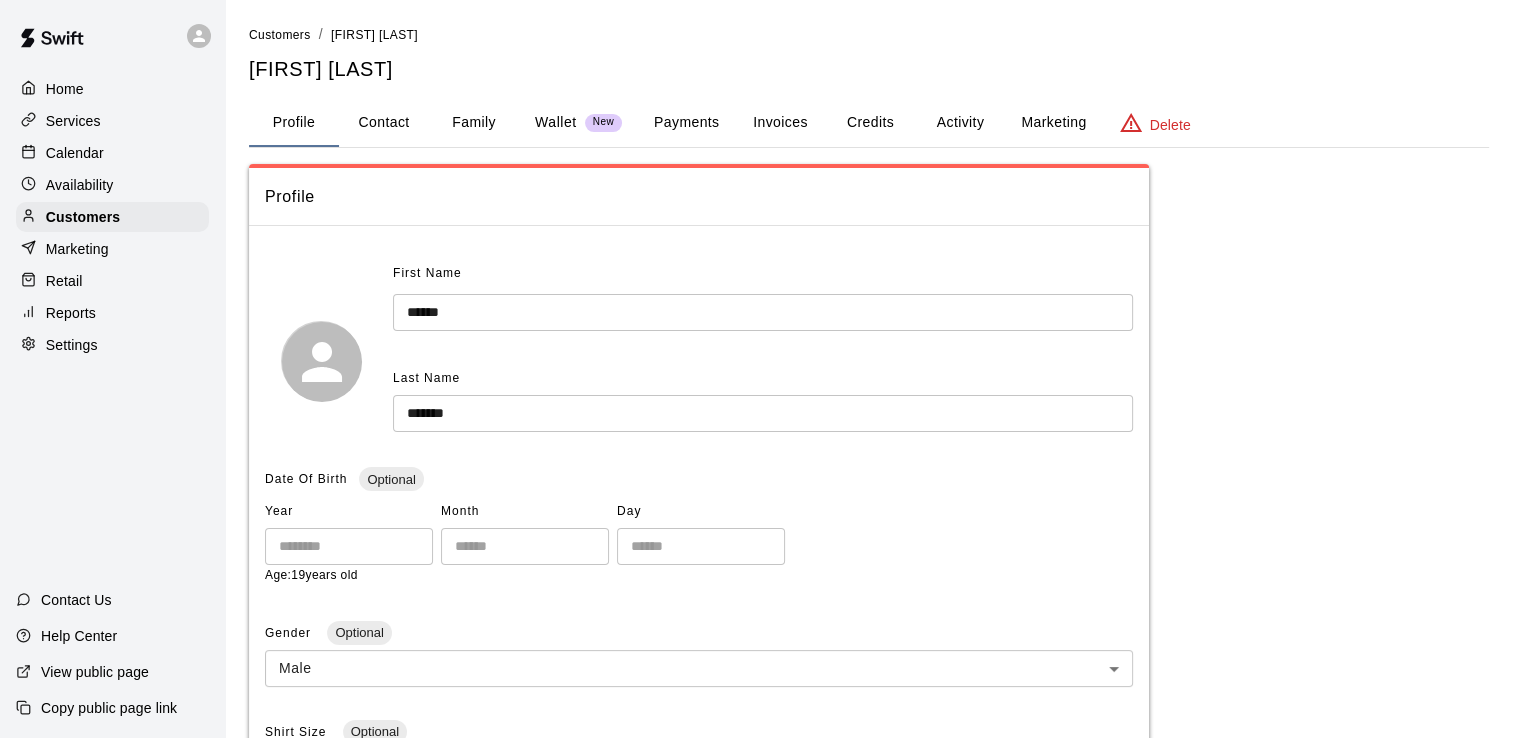 click on "Payments" at bounding box center (686, 123) 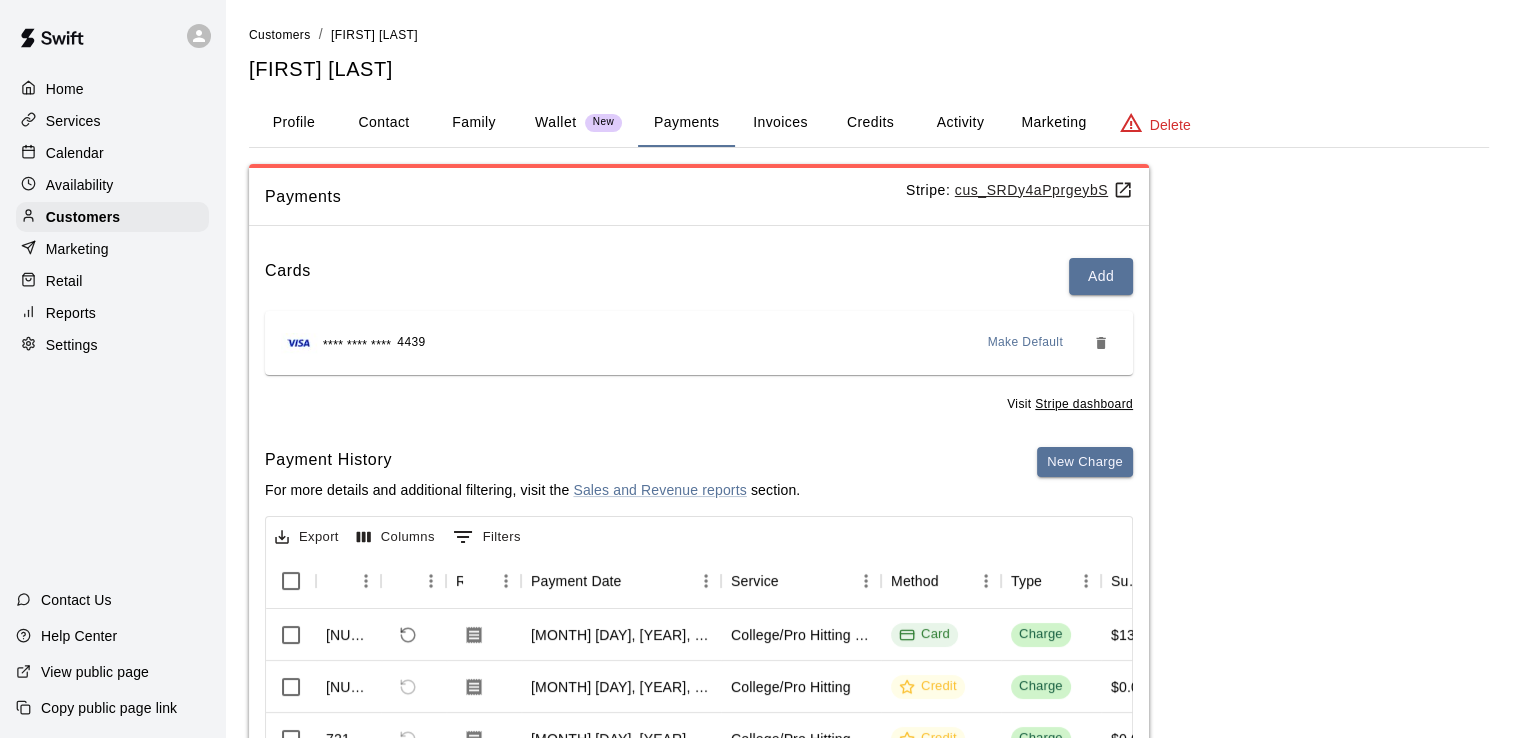 type 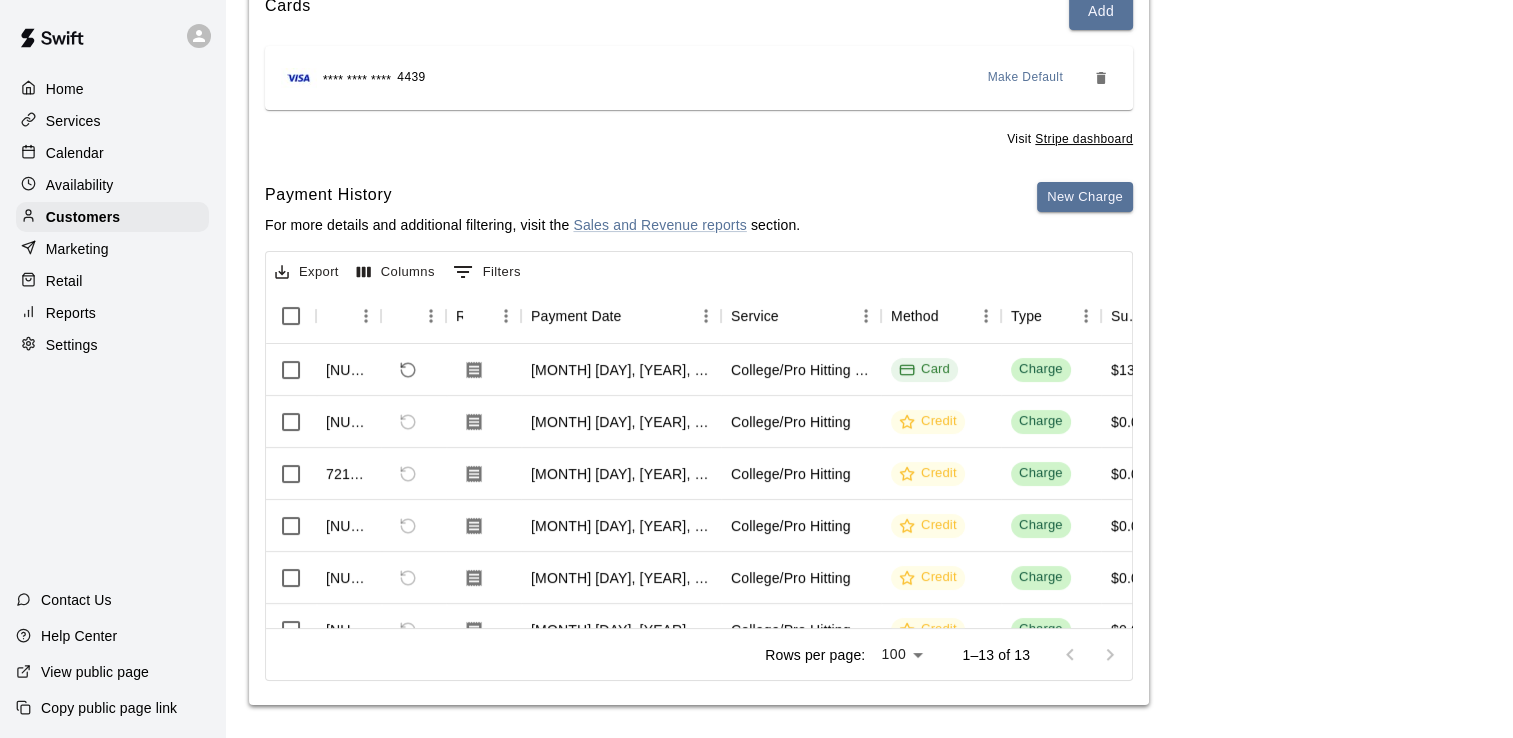 scroll, scrollTop: 271, scrollLeft: 0, axis: vertical 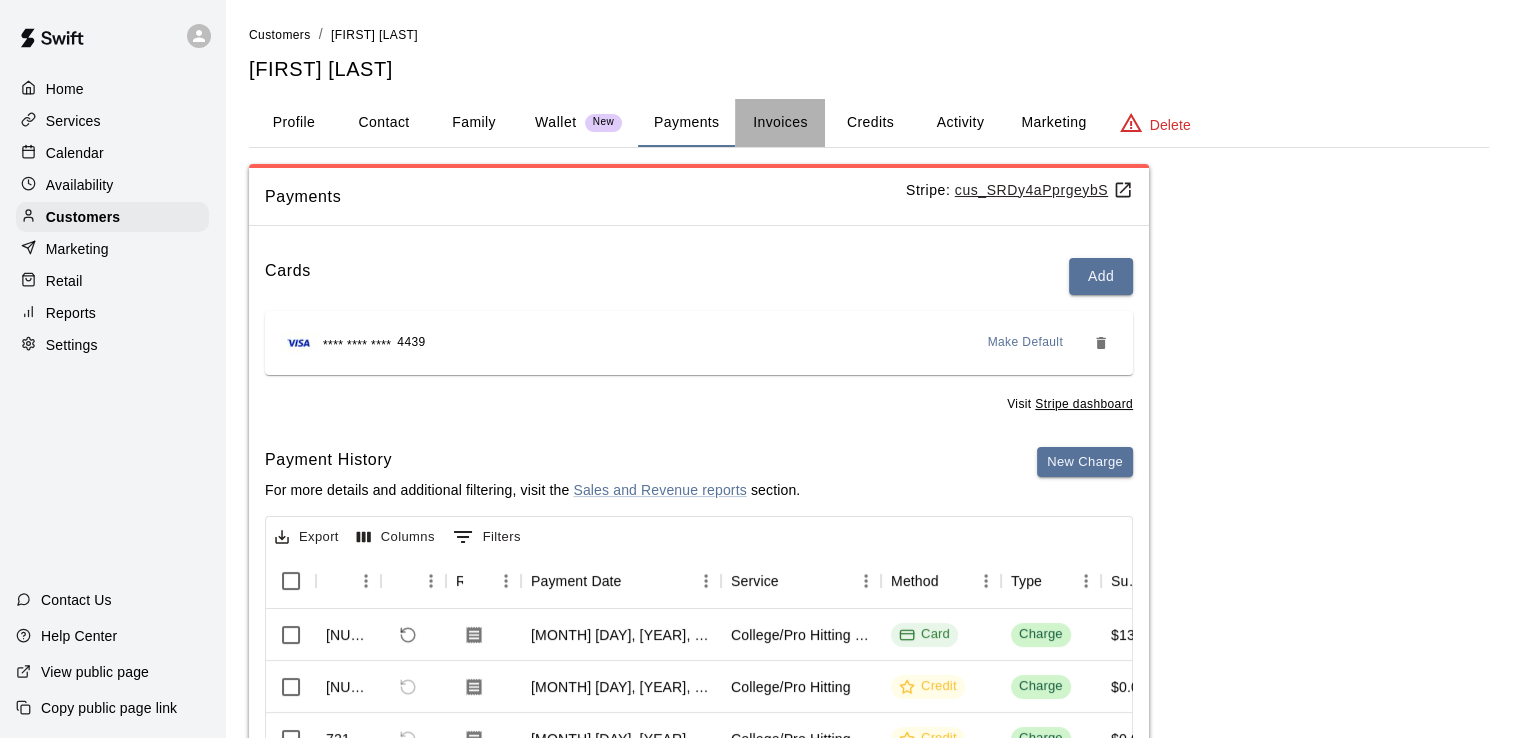 click on "Invoices" at bounding box center [780, 123] 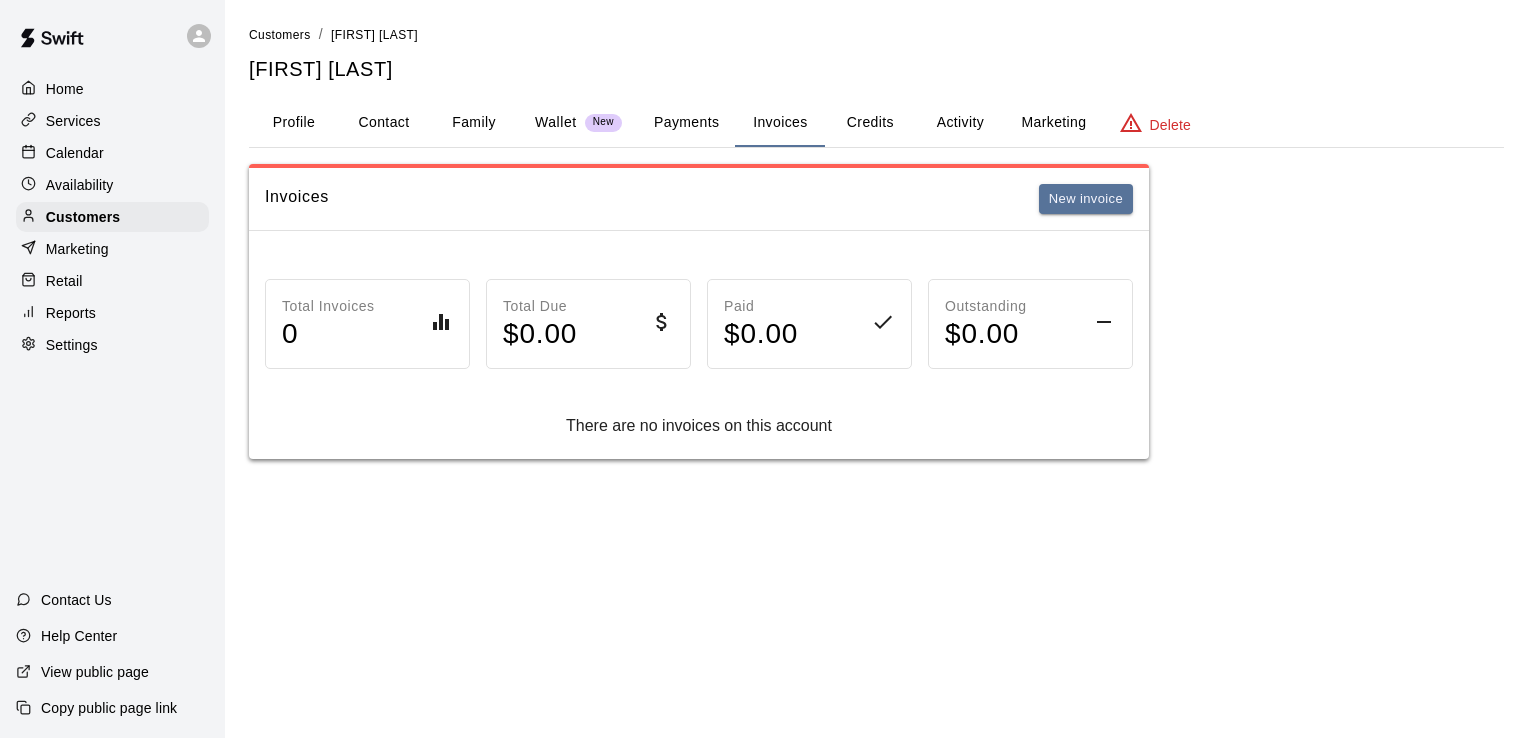click on "Credits" at bounding box center (870, 123) 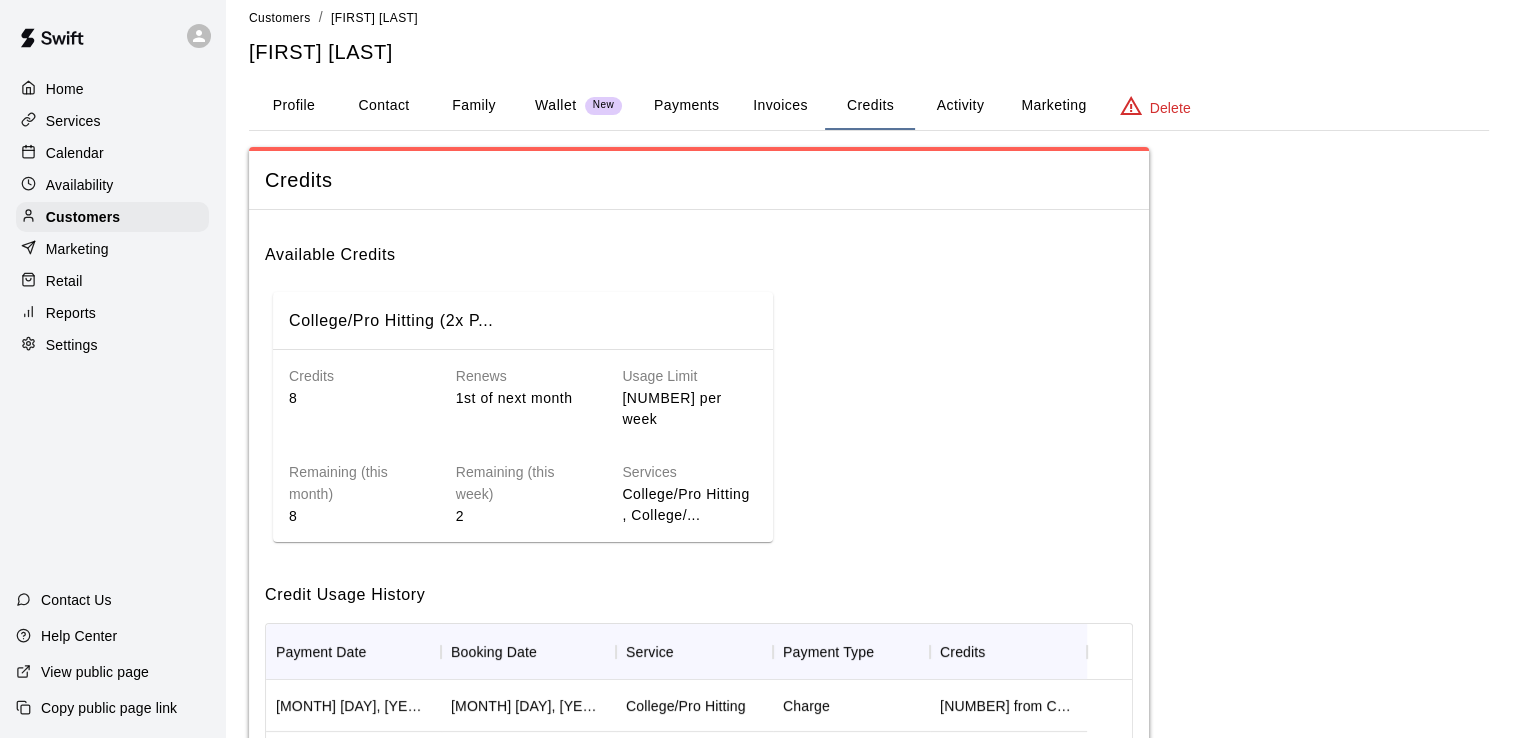 scroll, scrollTop: 0, scrollLeft: 0, axis: both 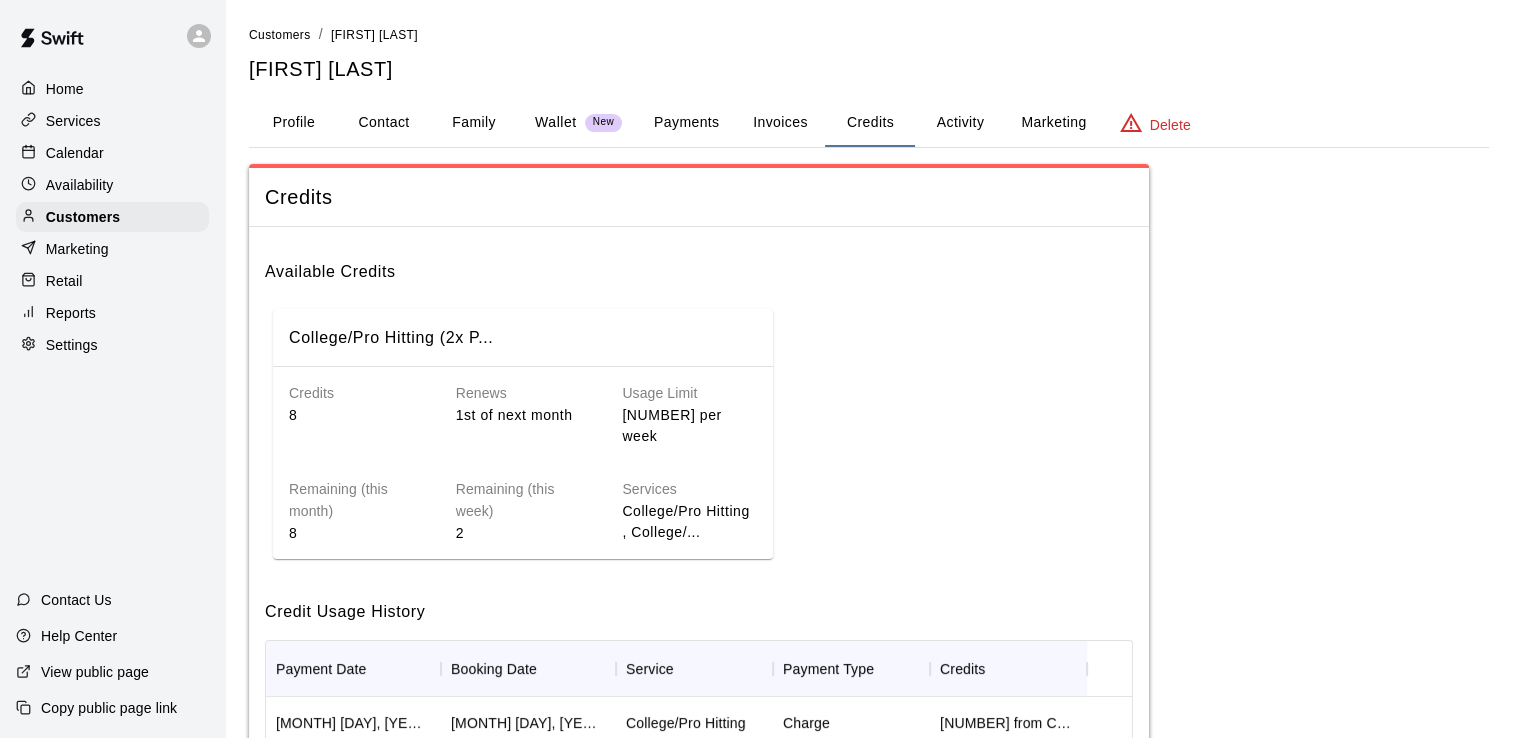 click on "Activity" at bounding box center [960, 123] 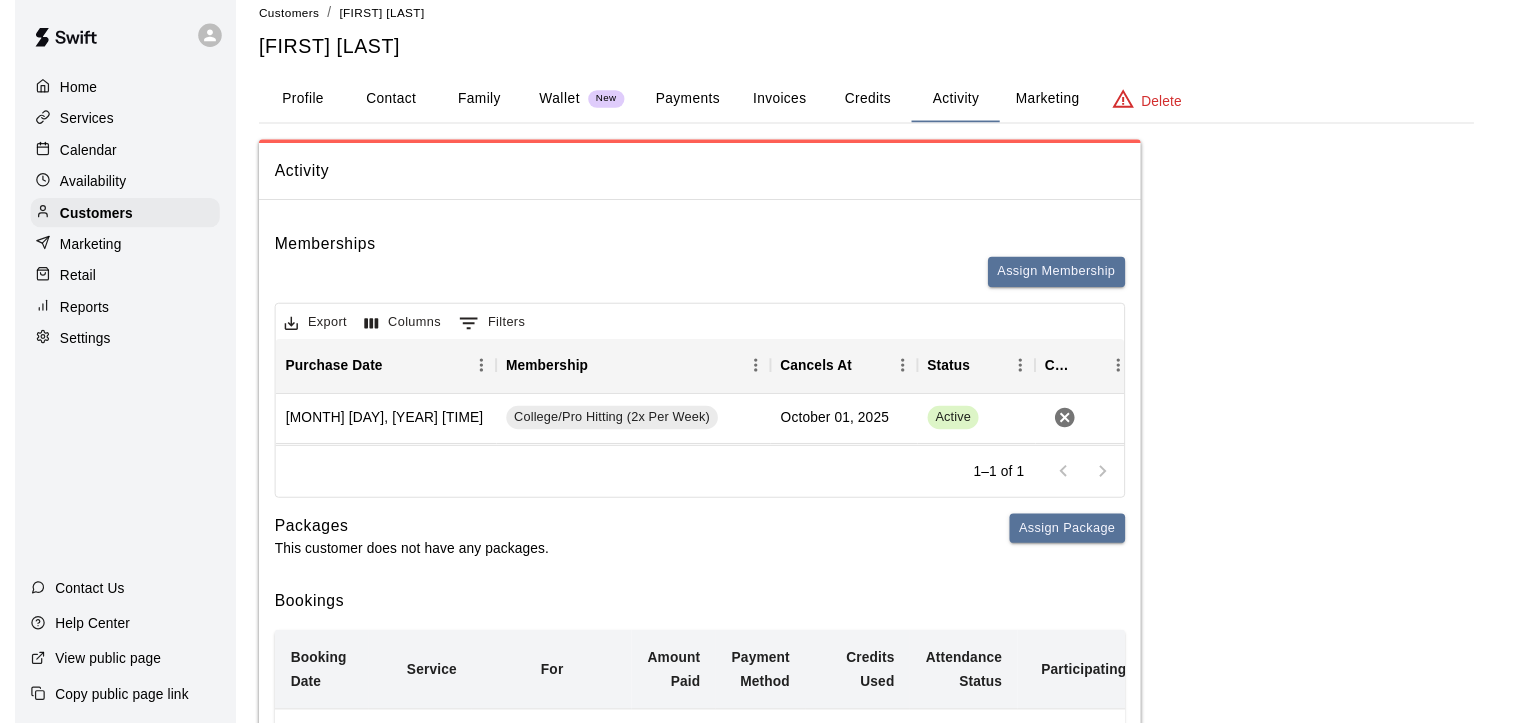 scroll, scrollTop: 0, scrollLeft: 0, axis: both 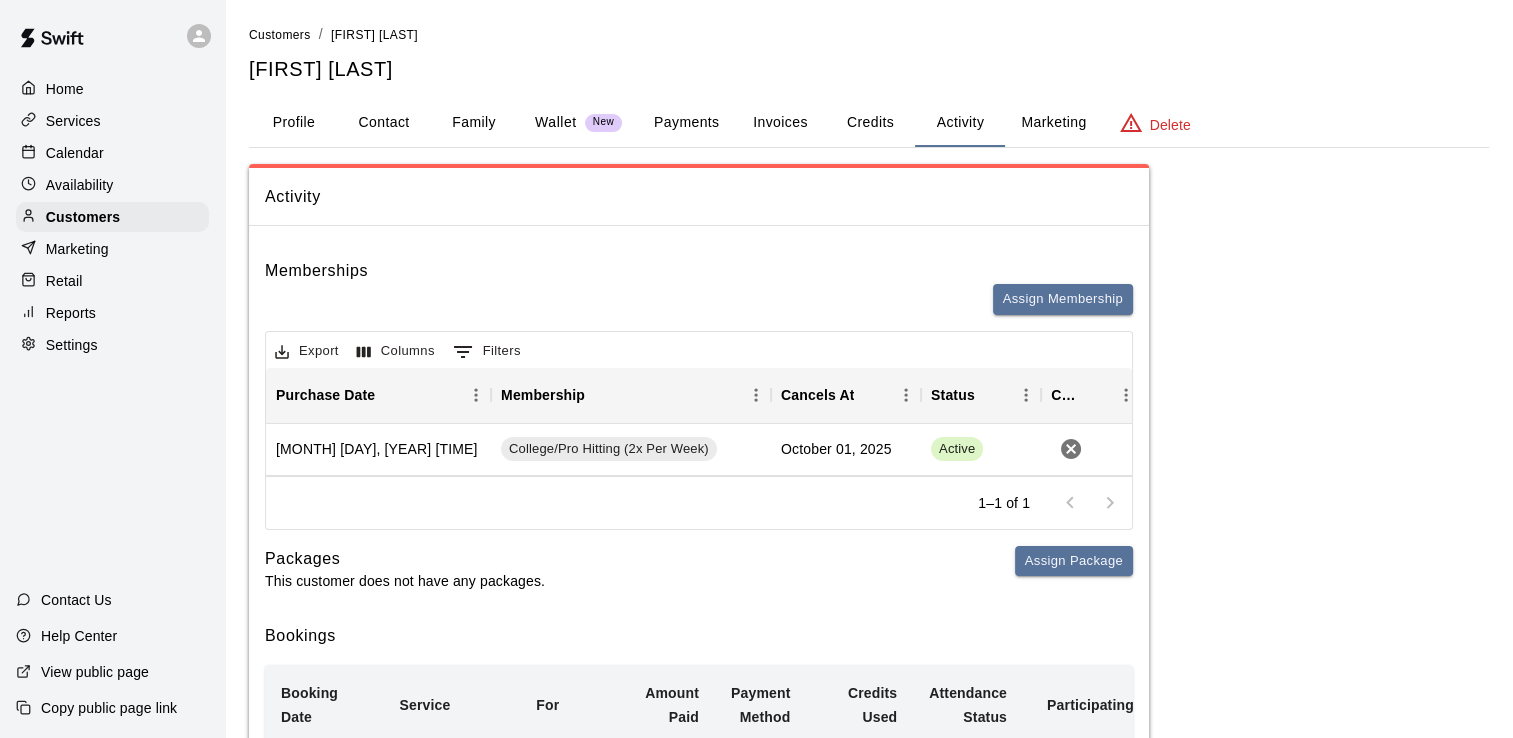 click on "Reports" at bounding box center [71, 313] 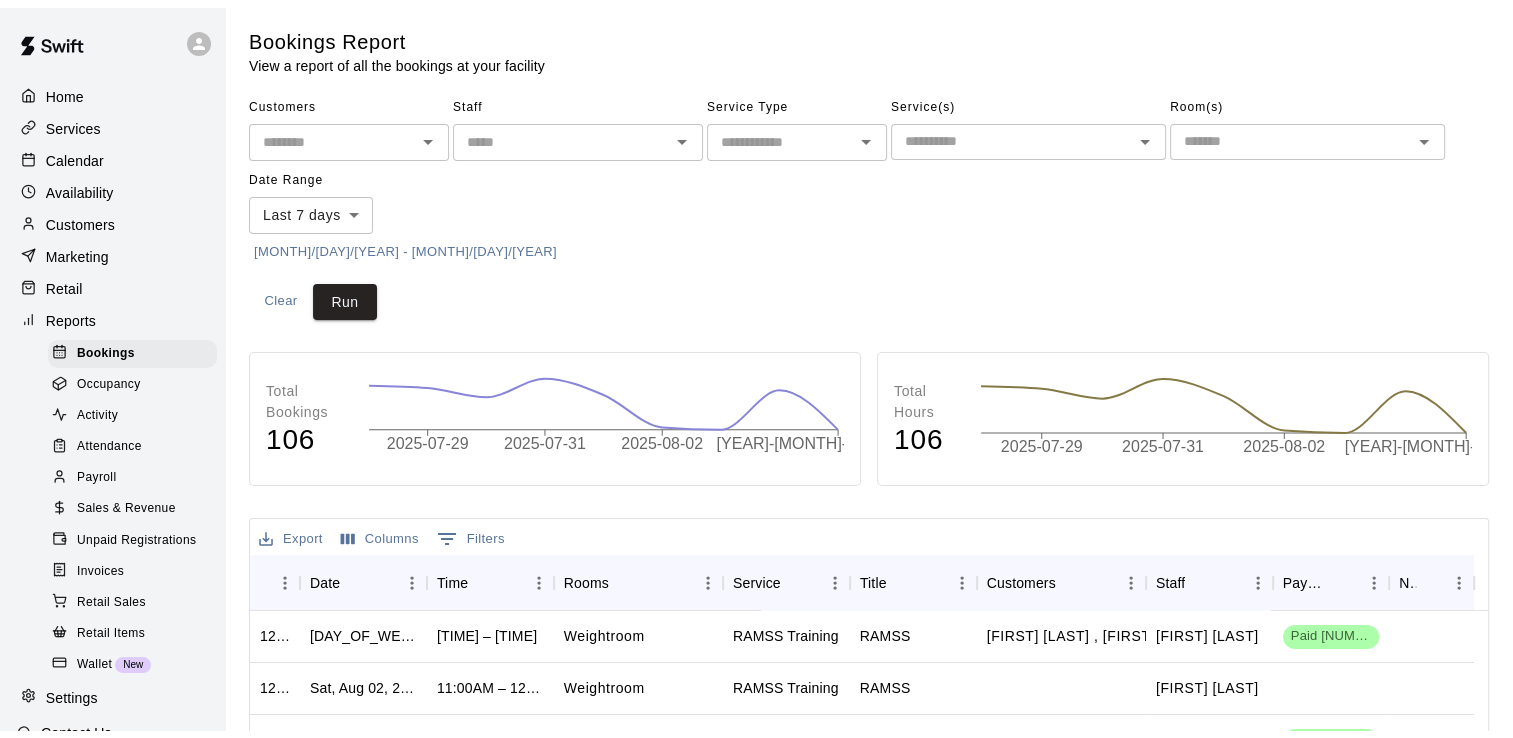 scroll, scrollTop: 4, scrollLeft: 0, axis: vertical 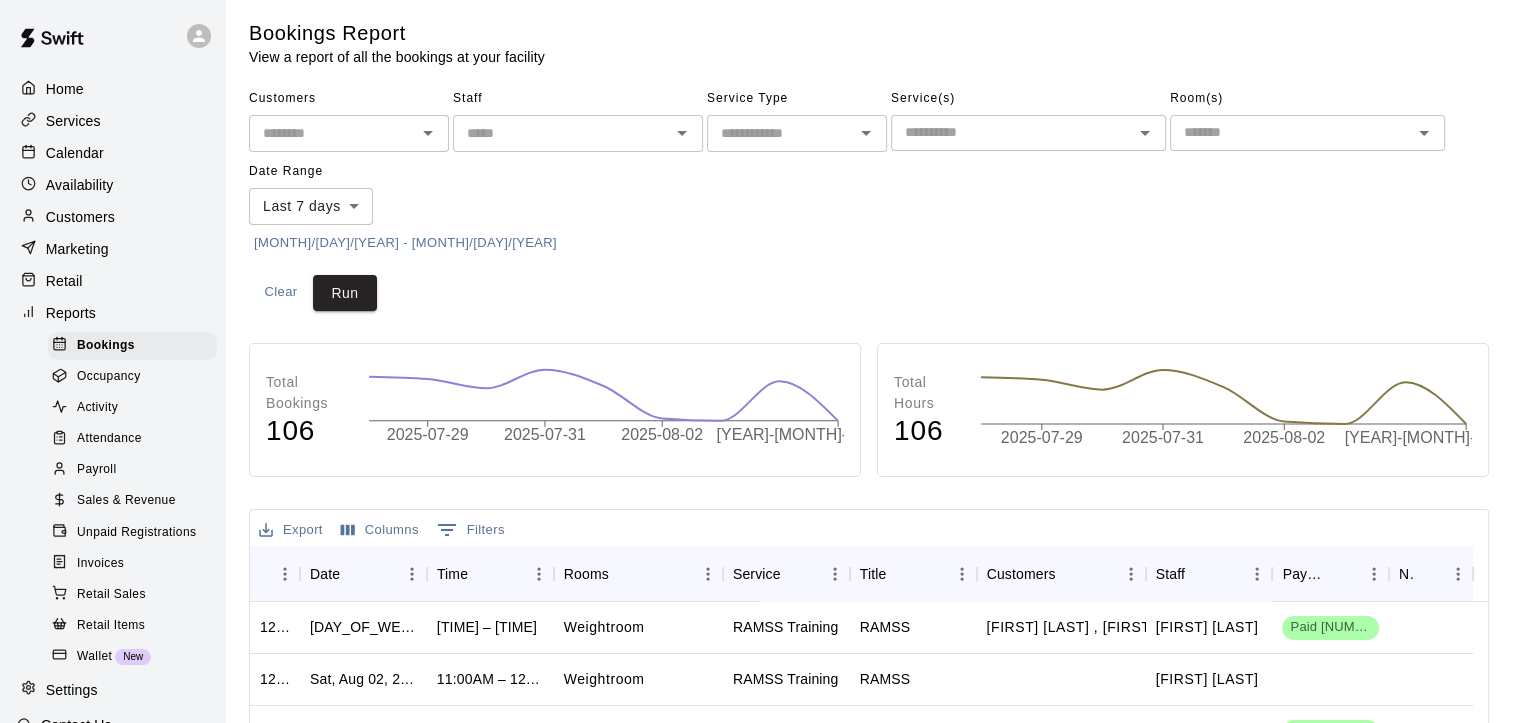 click on "Sales & Revenue" at bounding box center (126, 501) 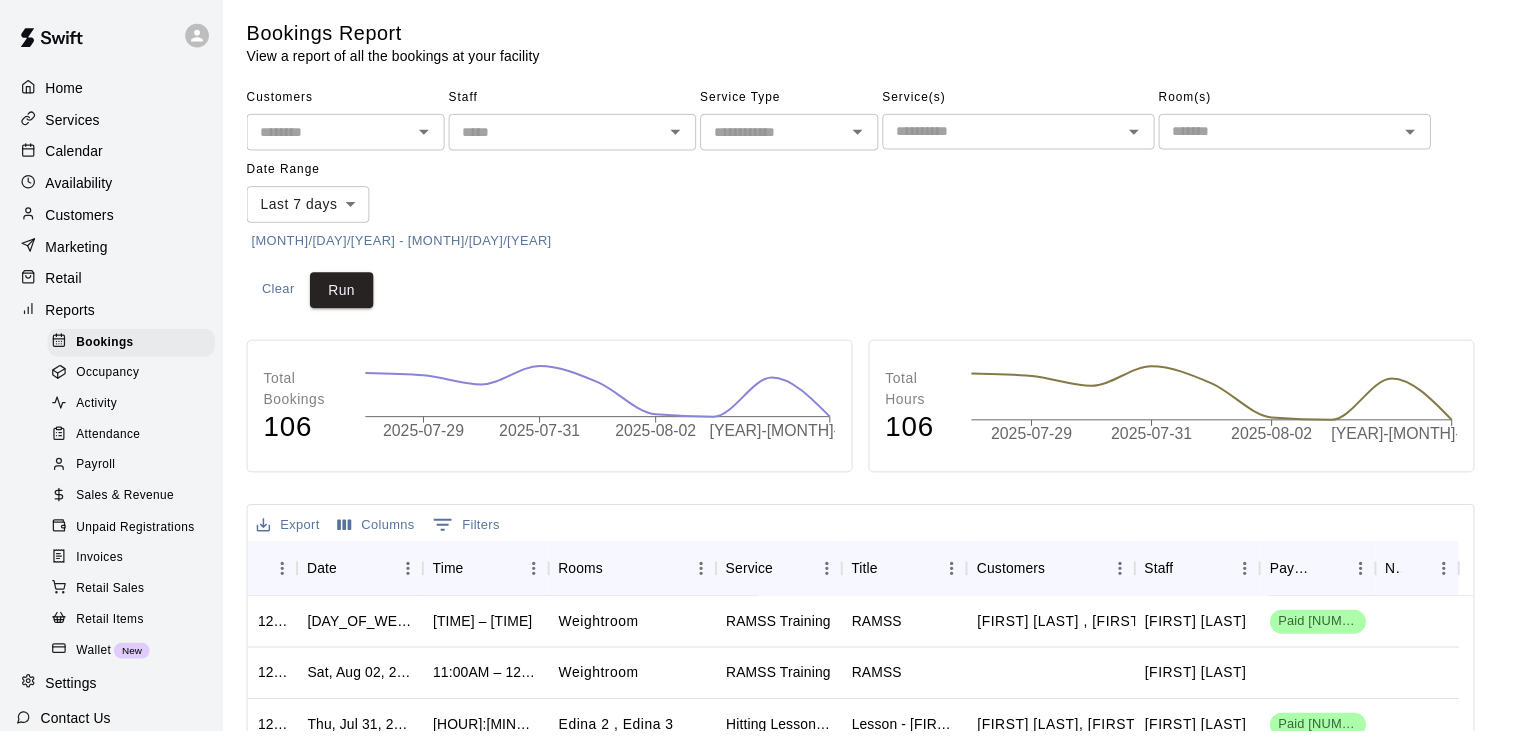 scroll, scrollTop: 0, scrollLeft: 0, axis: both 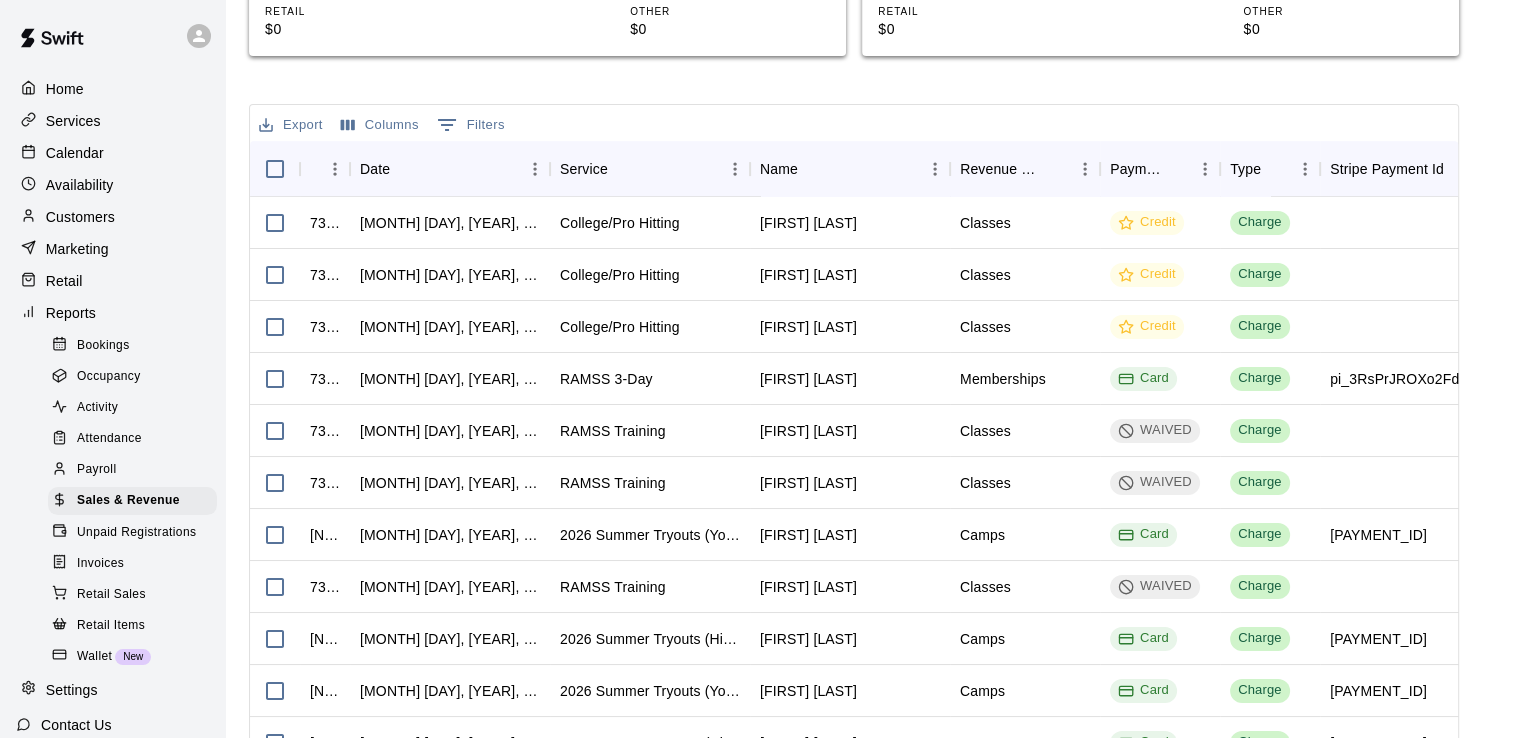 click 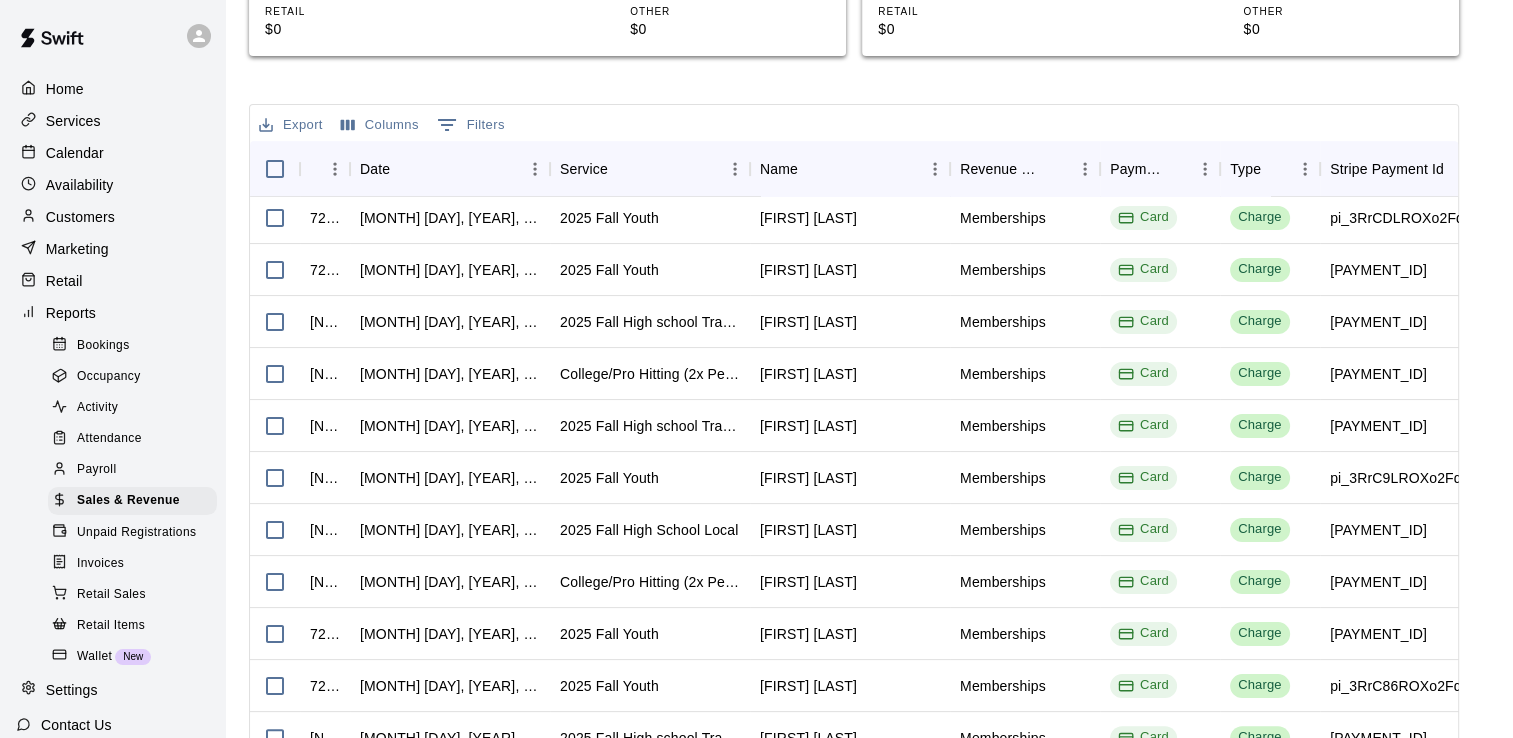 scroll, scrollTop: 429, scrollLeft: 0, axis: vertical 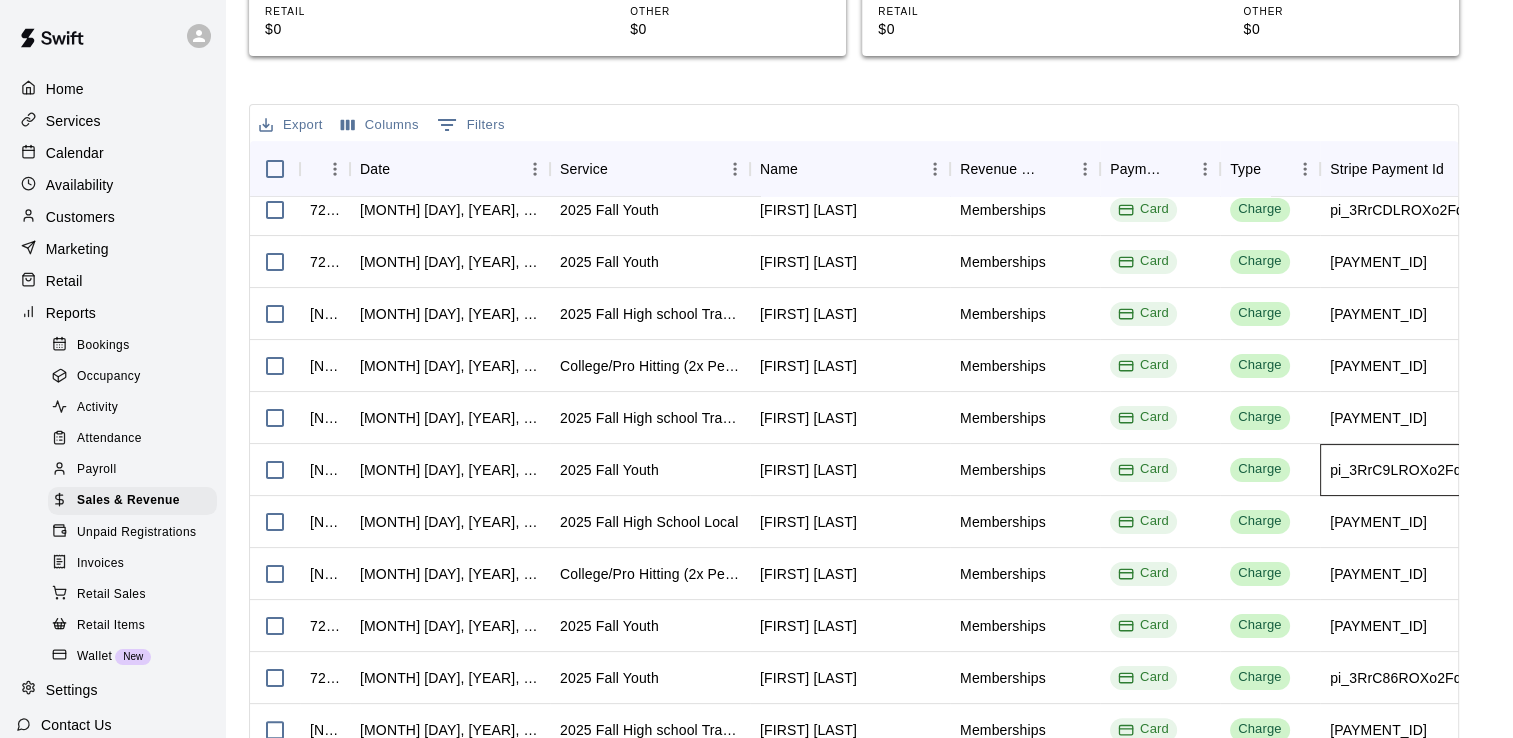 click on "pi_3RrC9LROXo2Fdtds0riRlqHj" at bounding box center [1431, 470] 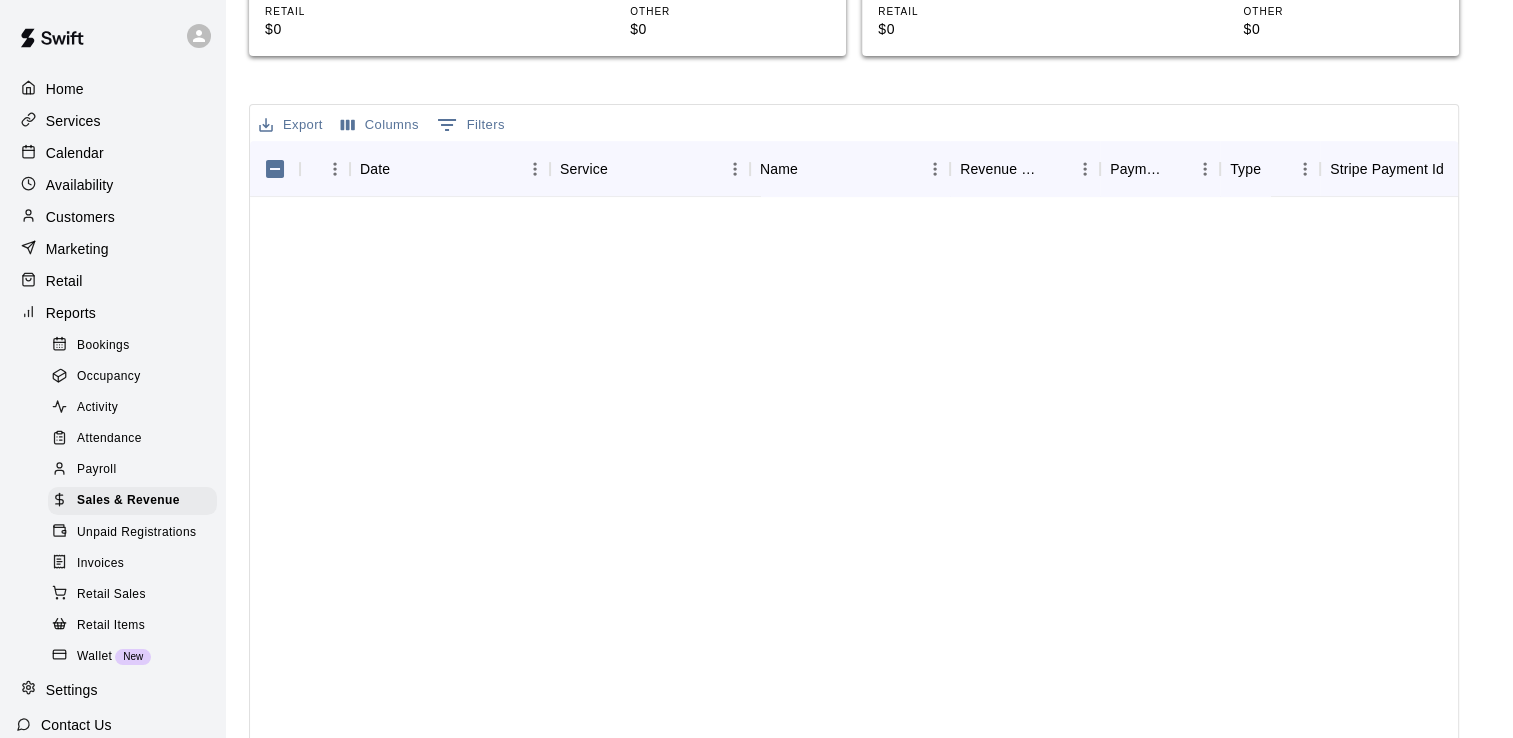 scroll, scrollTop: 0, scrollLeft: 0, axis: both 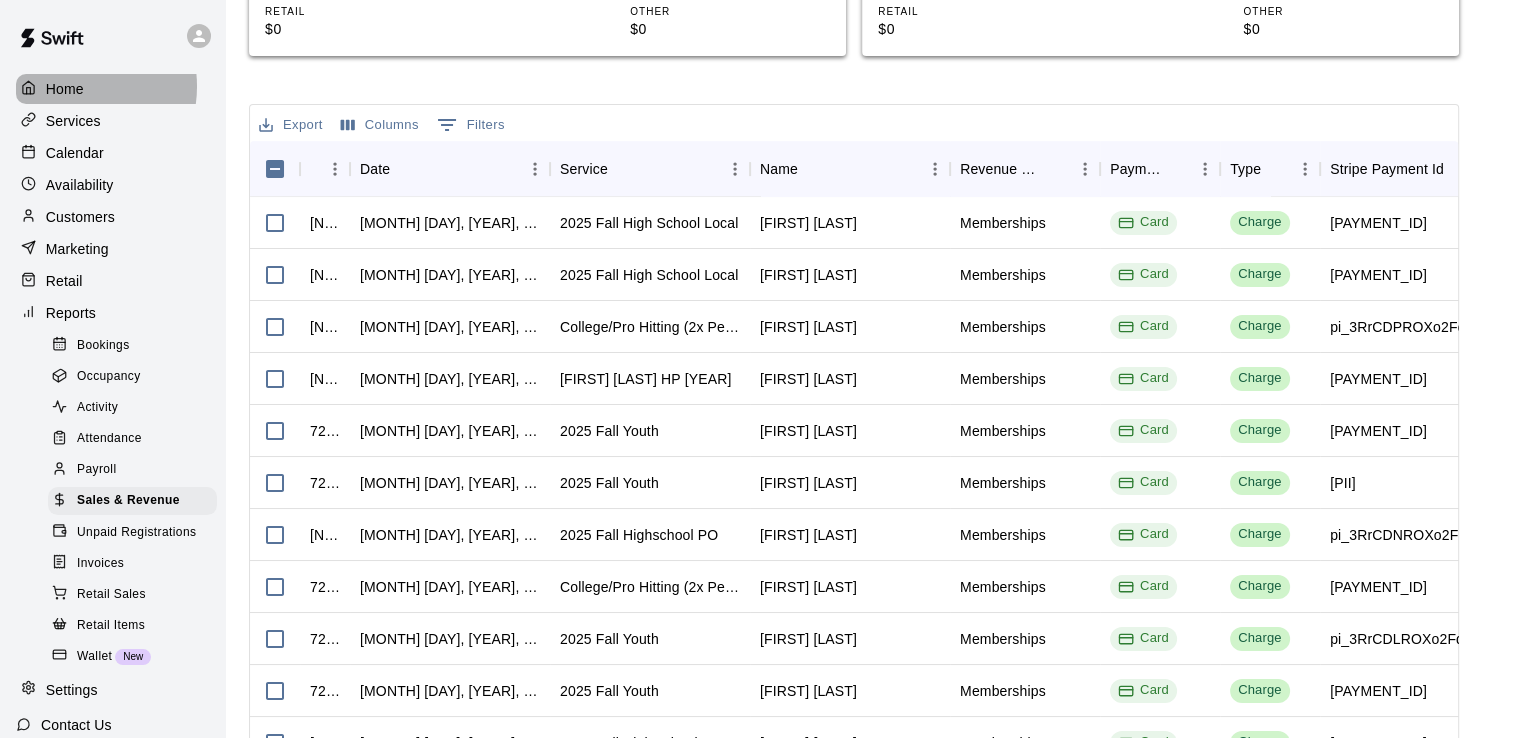 click on "Home" at bounding box center (65, 89) 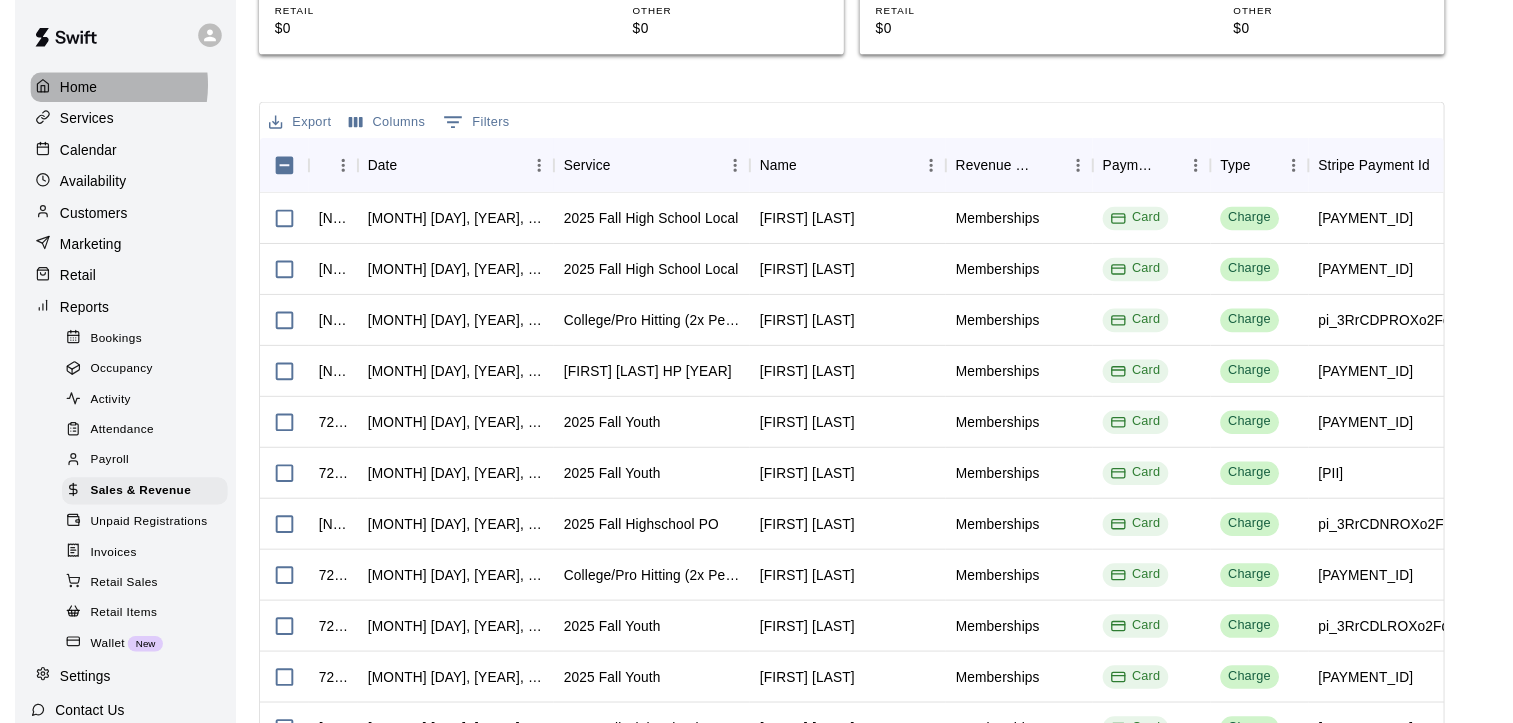 scroll, scrollTop: 0, scrollLeft: 0, axis: both 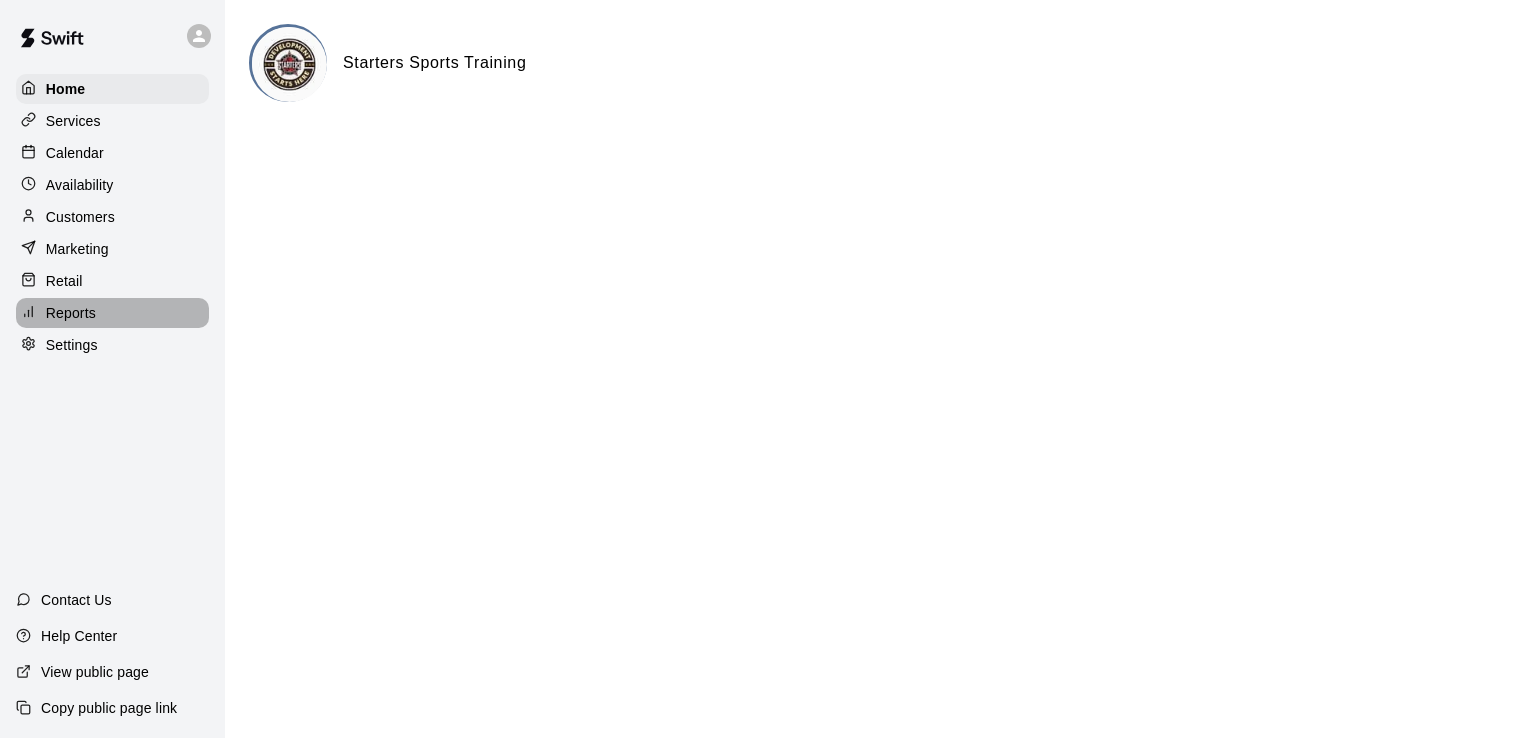 click on "Reports" at bounding box center [71, 313] 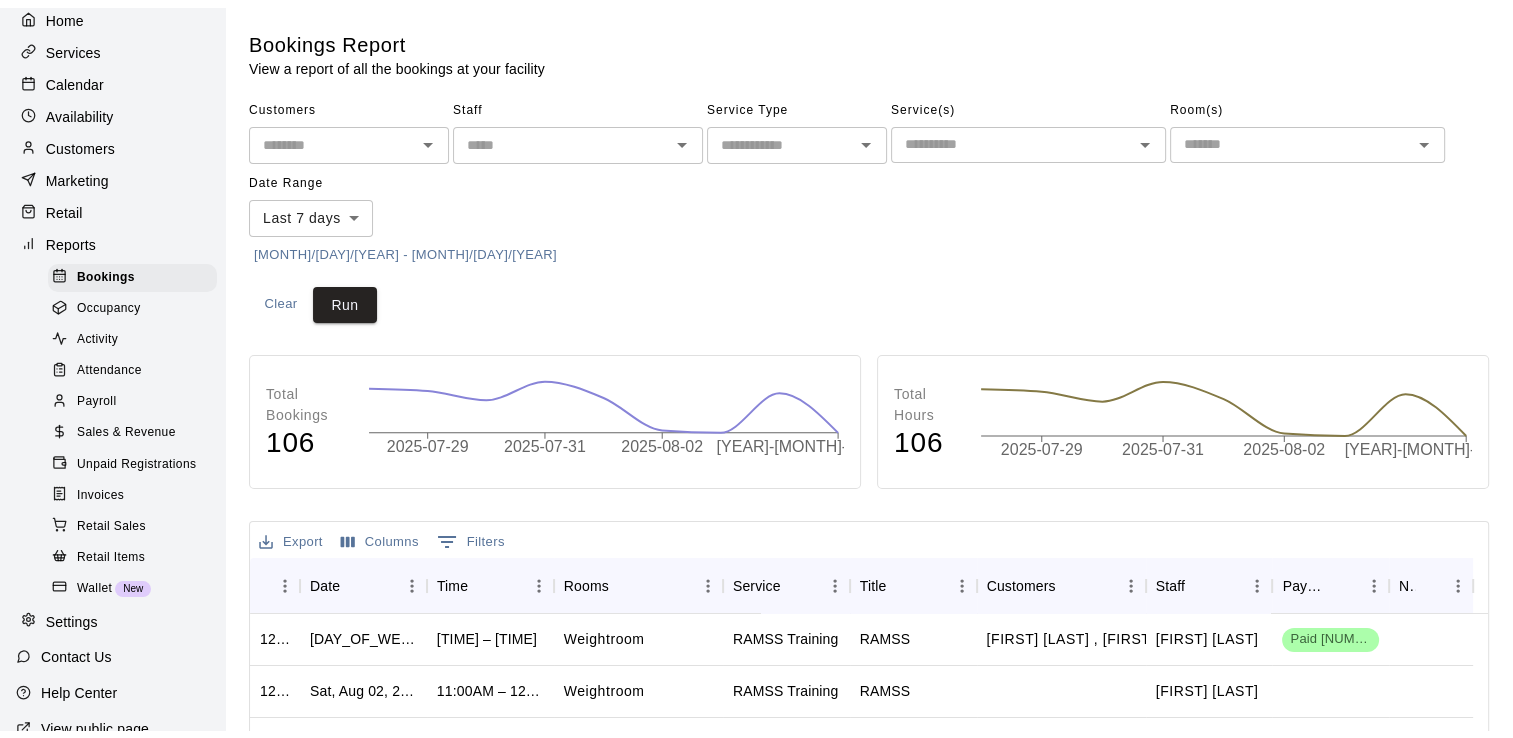 scroll, scrollTop: 80, scrollLeft: 0, axis: vertical 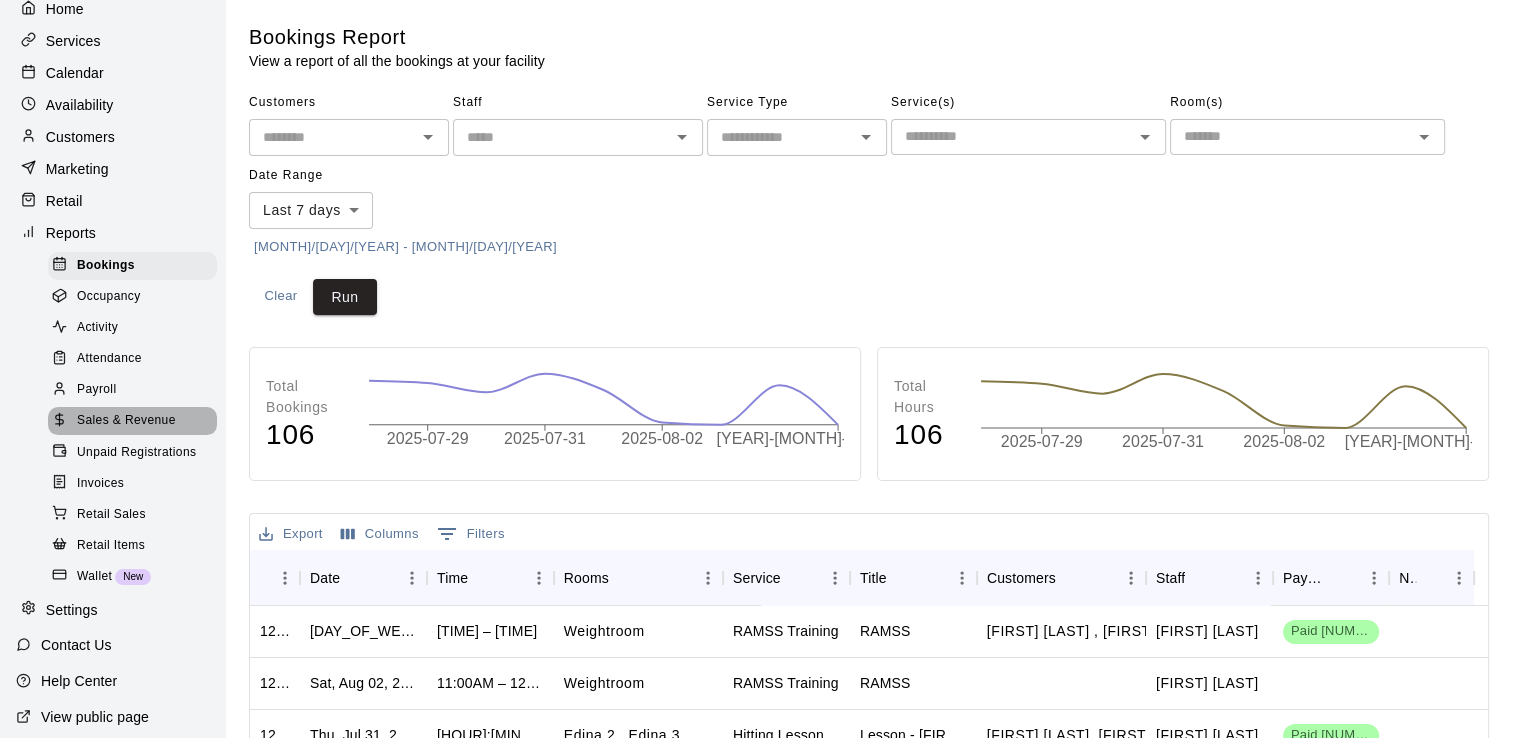 click on "Sales & Revenue" at bounding box center [126, 421] 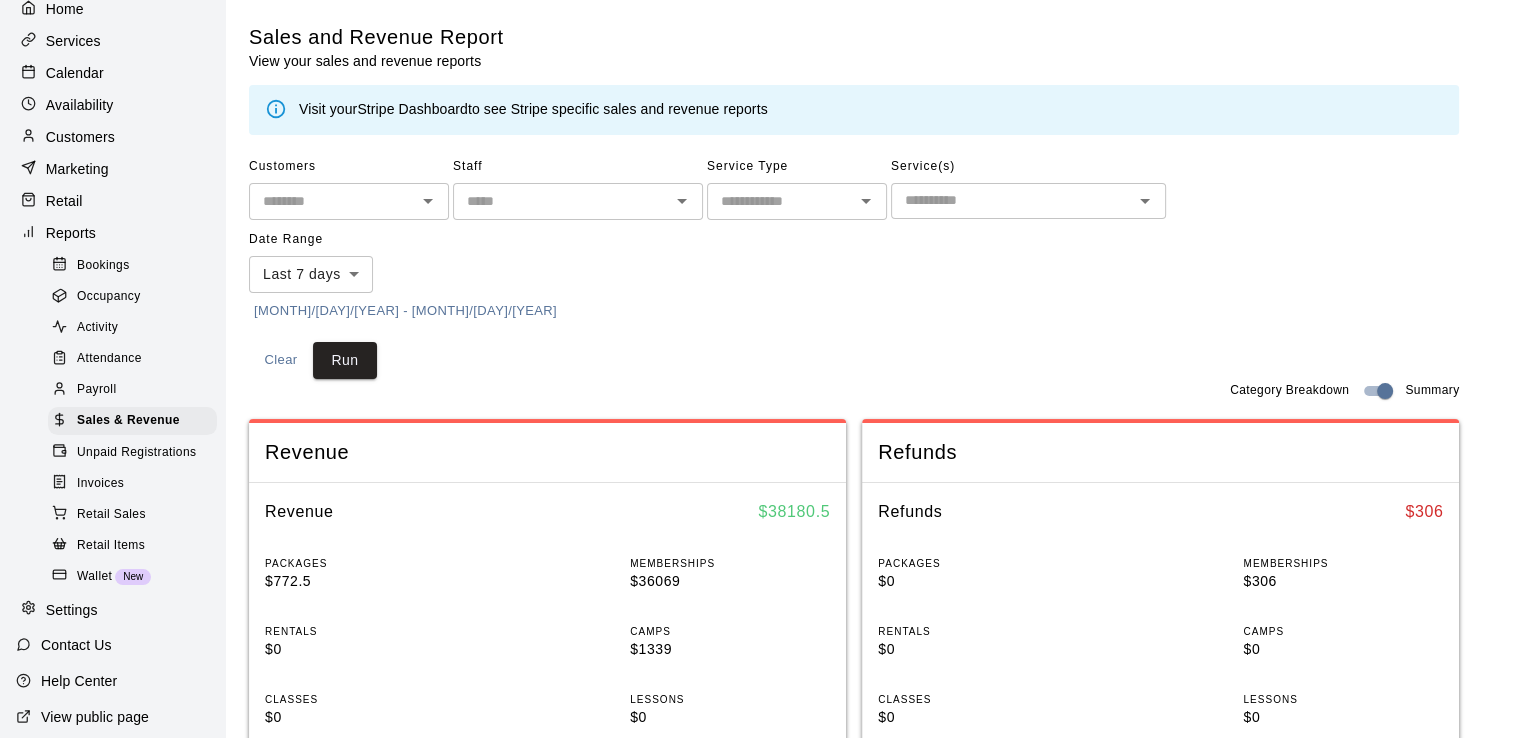 click on "Customers" at bounding box center (80, 137) 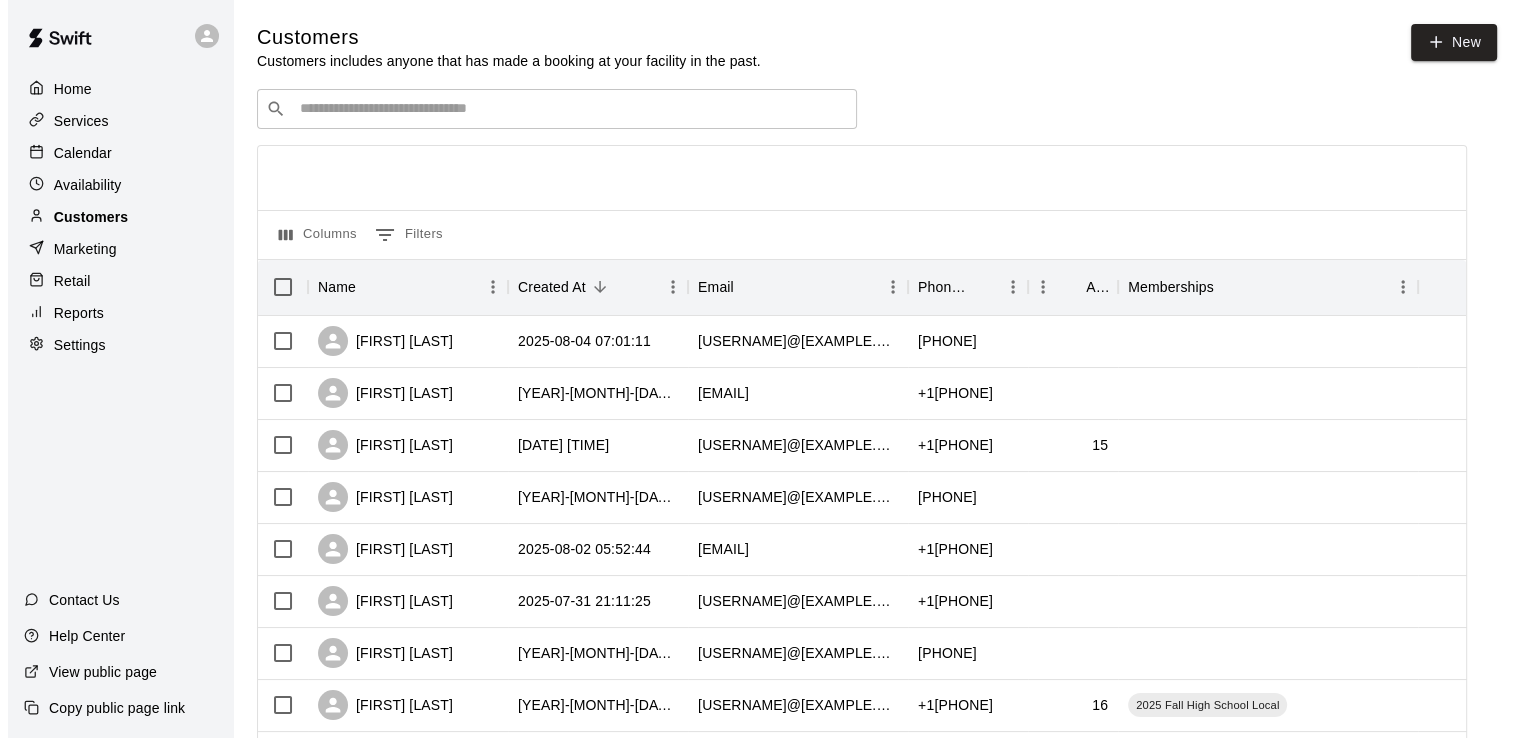 scroll, scrollTop: 0, scrollLeft: 0, axis: both 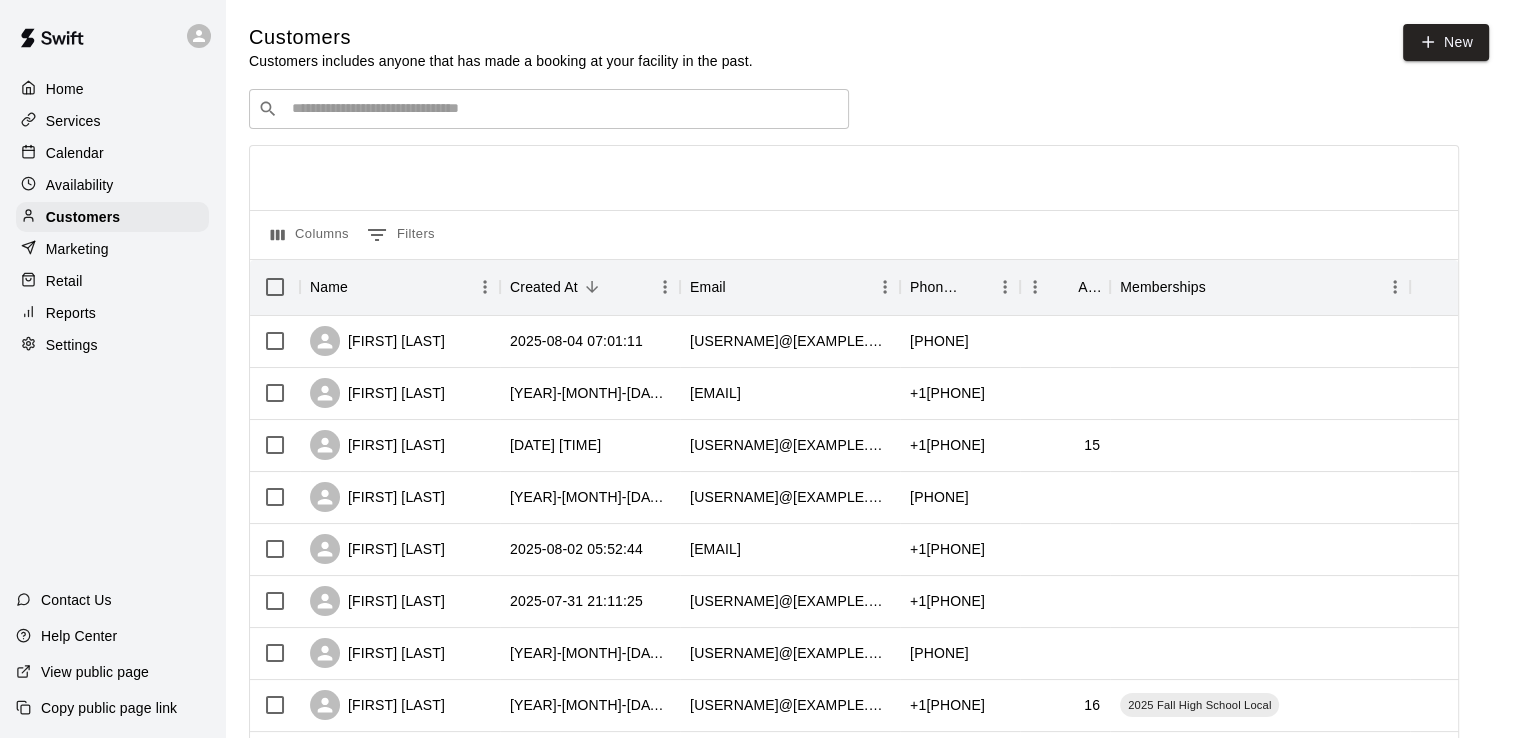 click at bounding box center [563, 109] 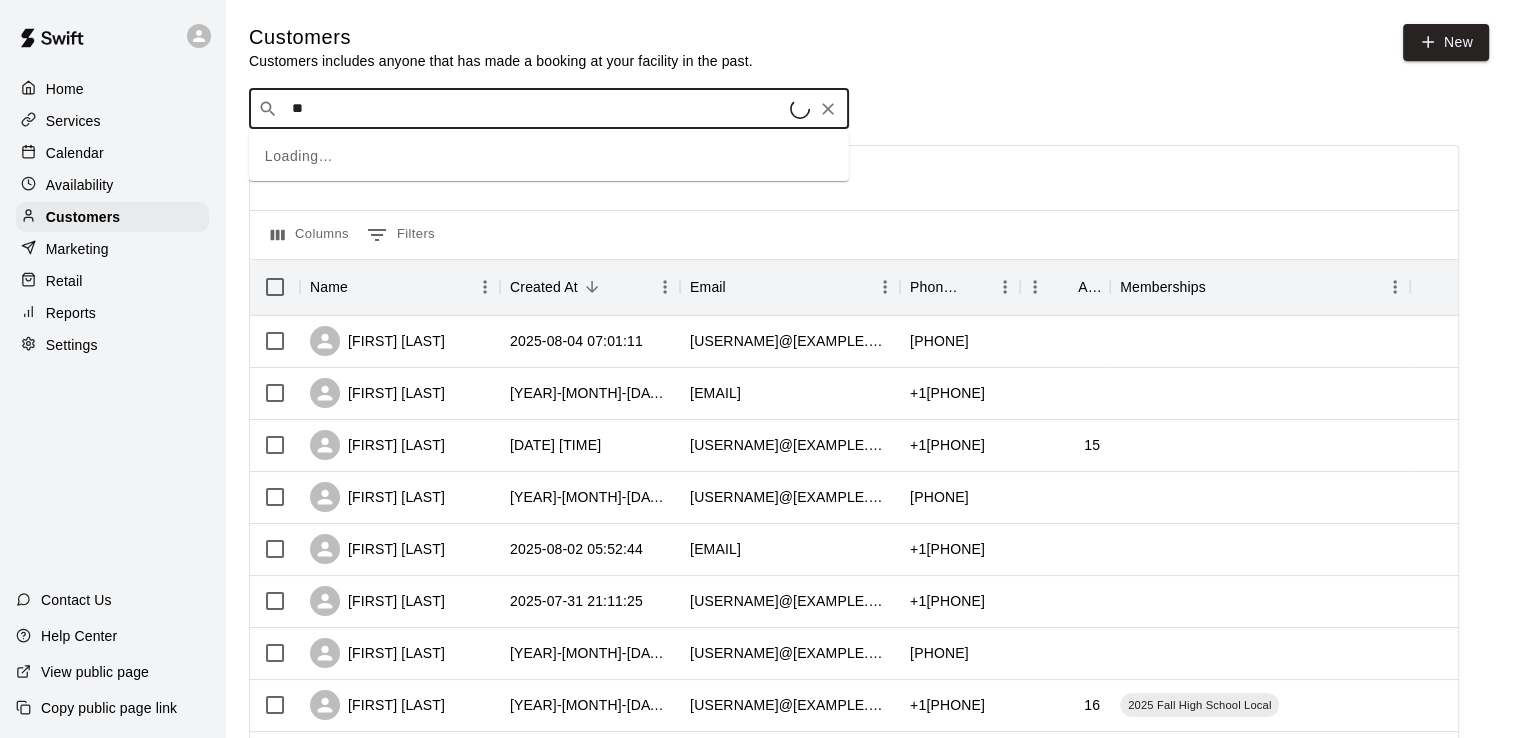 type on "***" 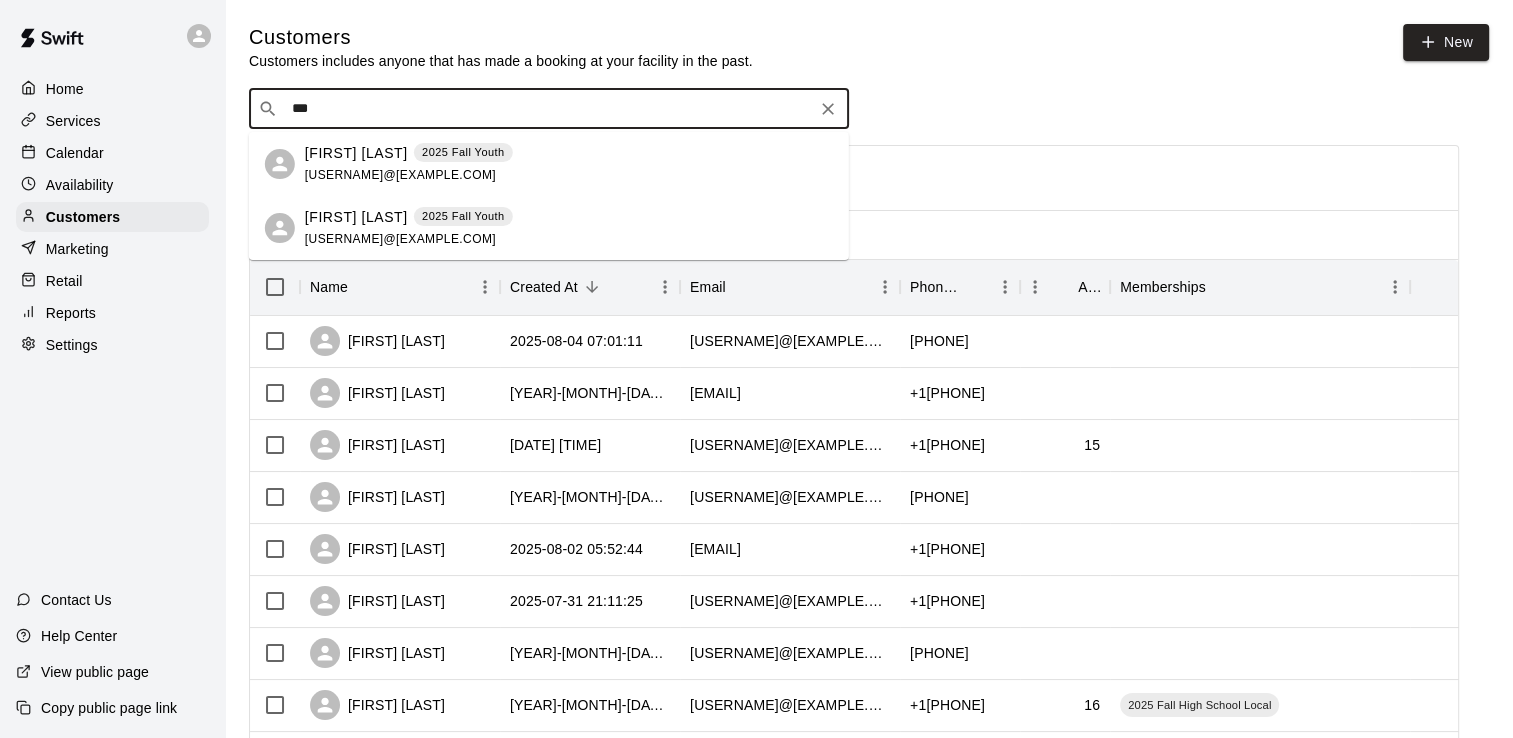 click on "[FIRST] [LAST]" at bounding box center [356, 153] 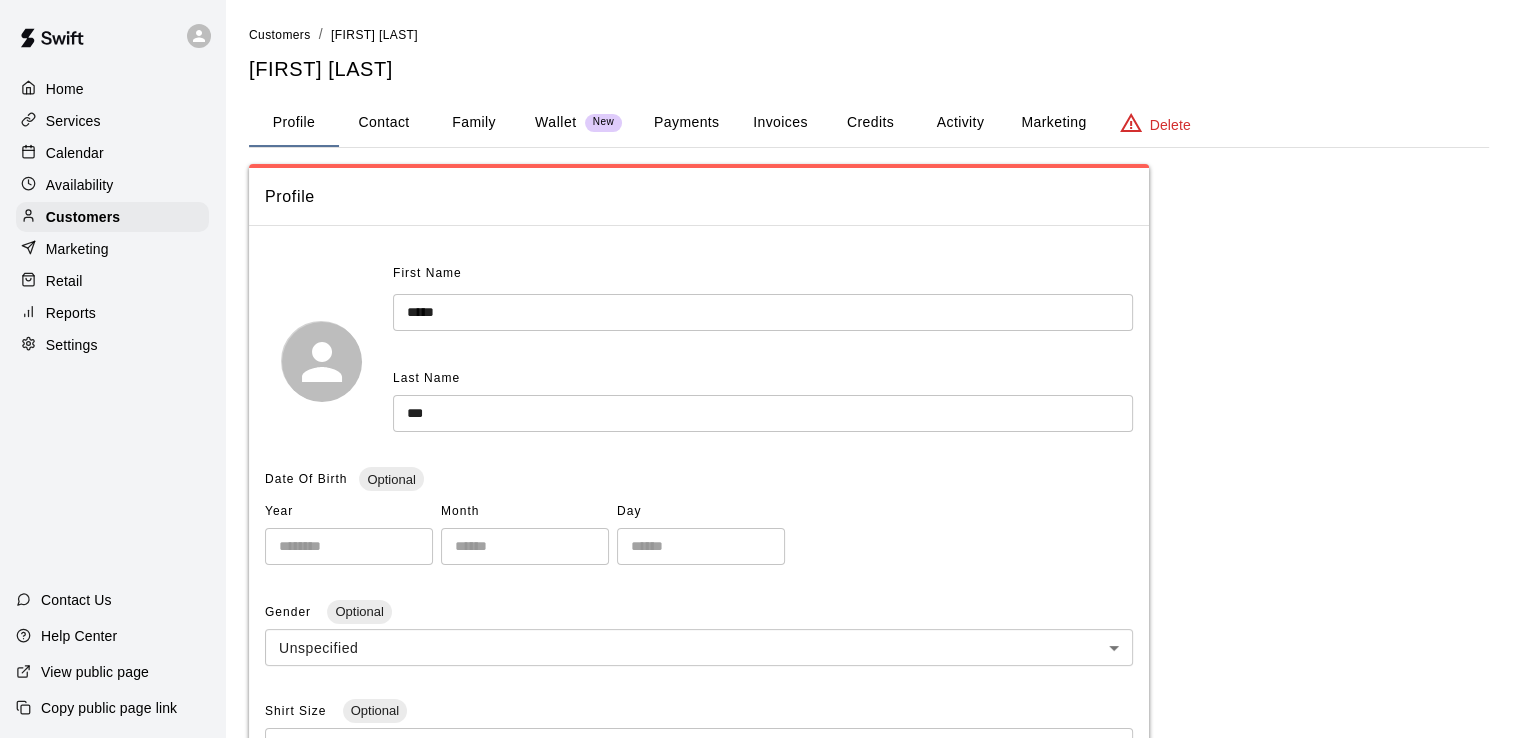 click on "Payments" at bounding box center [686, 123] 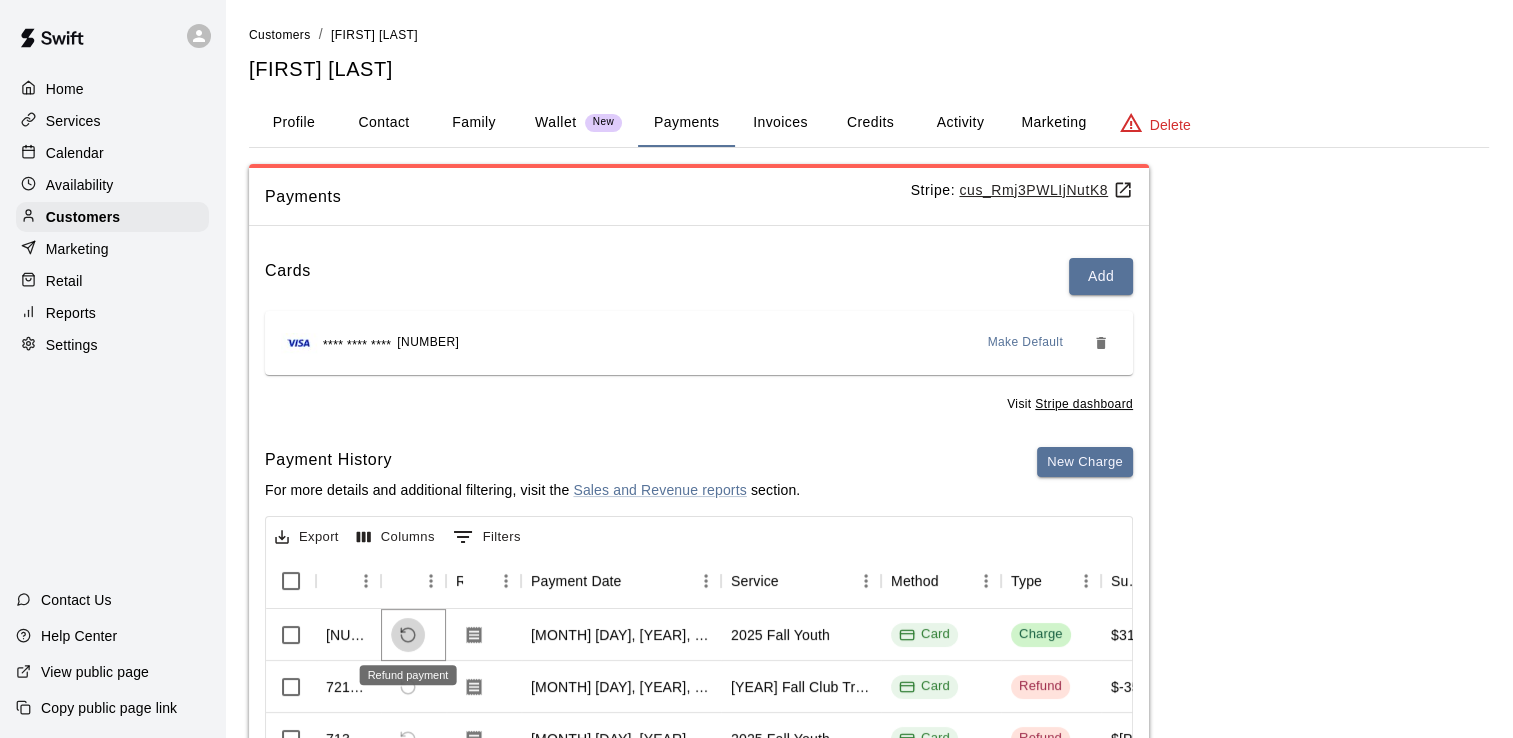 click 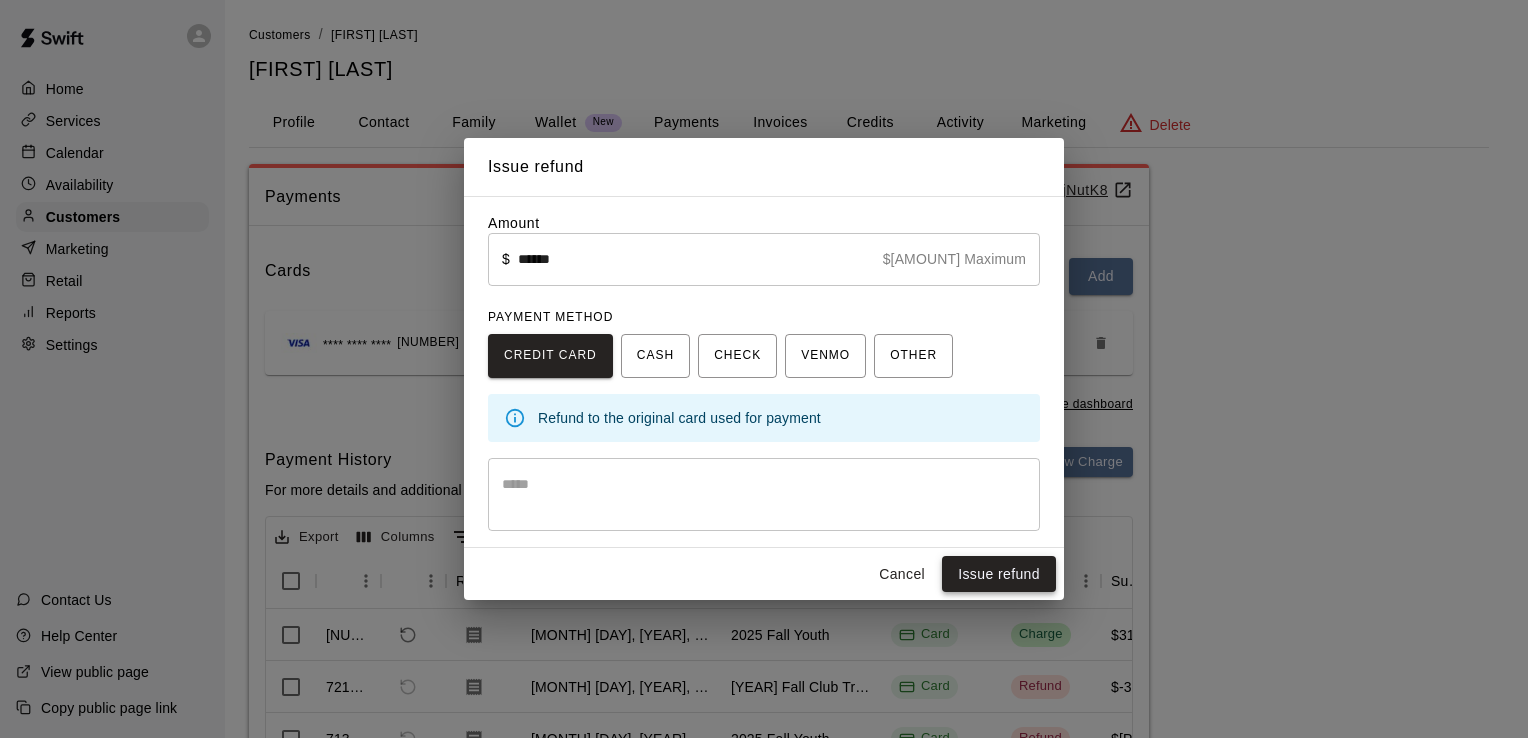 click on "Issue refund" at bounding box center (999, 574) 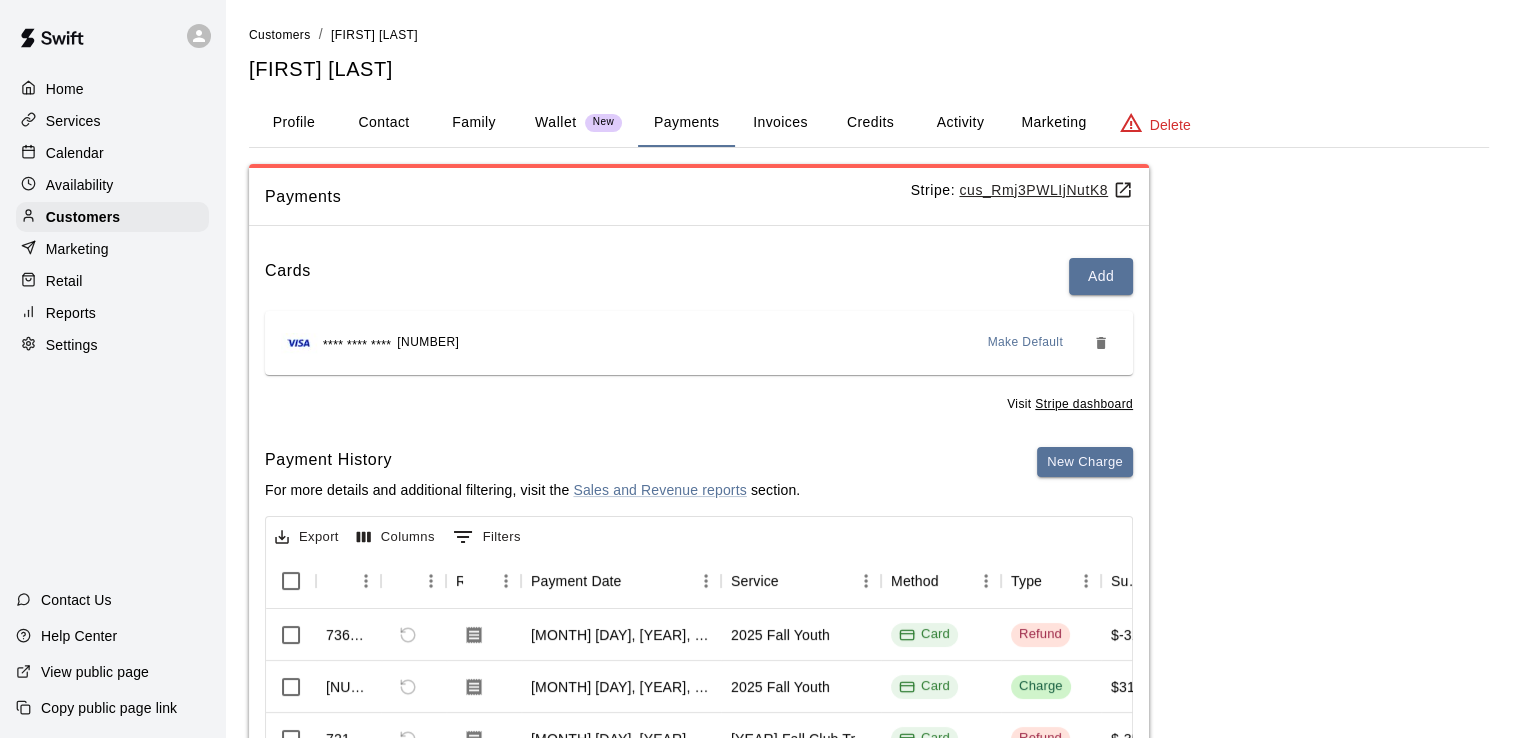click on "Activity" at bounding box center [960, 123] 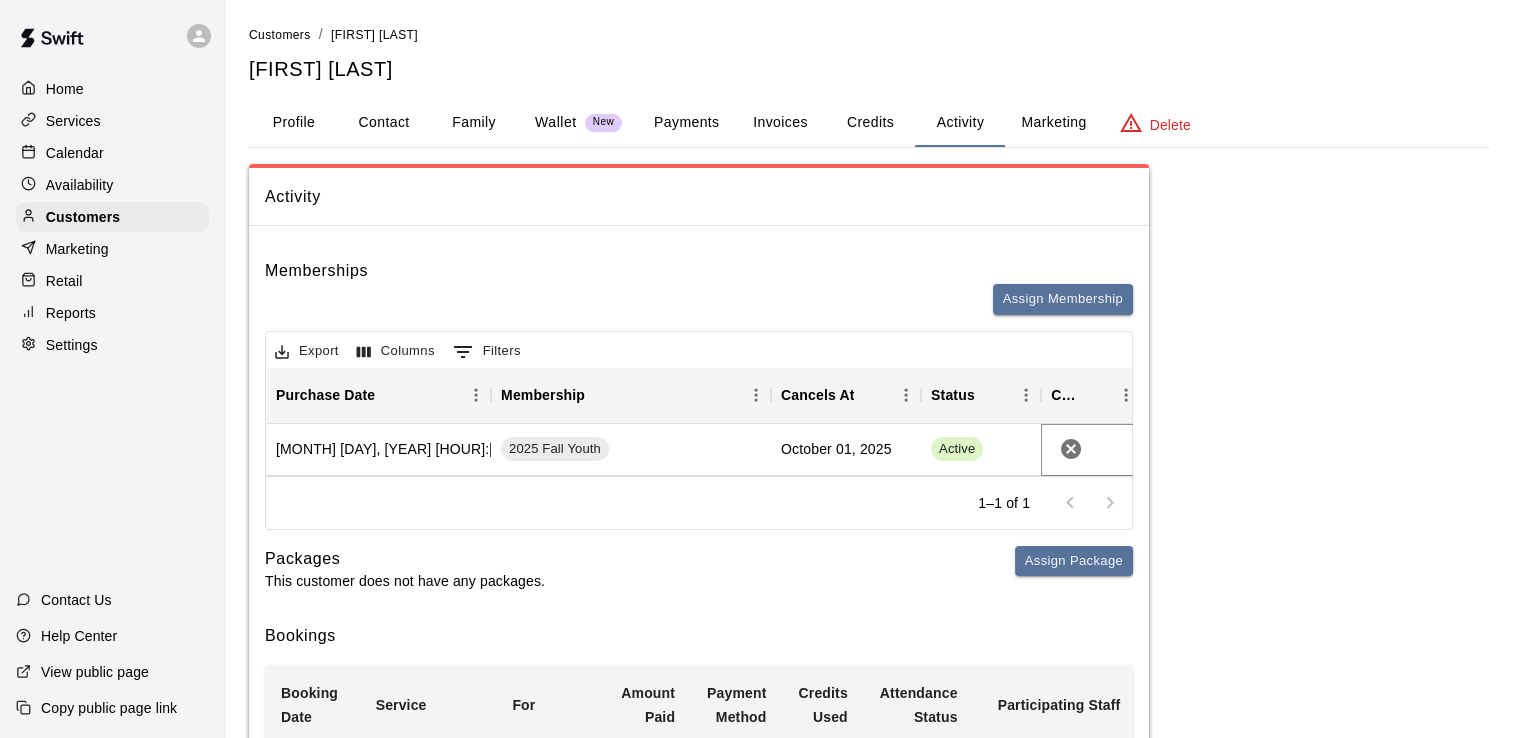 click 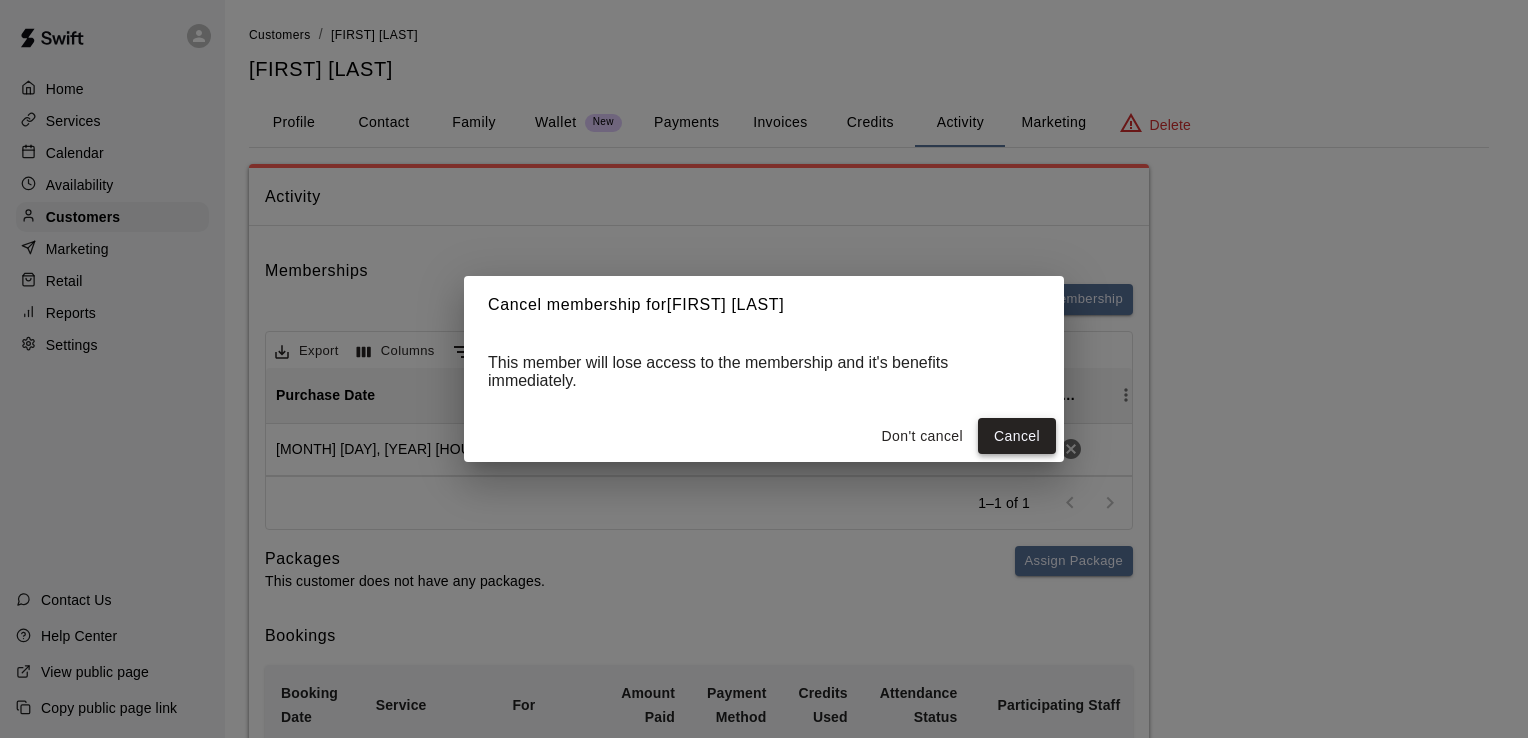 click on "Cancel" at bounding box center (1017, 436) 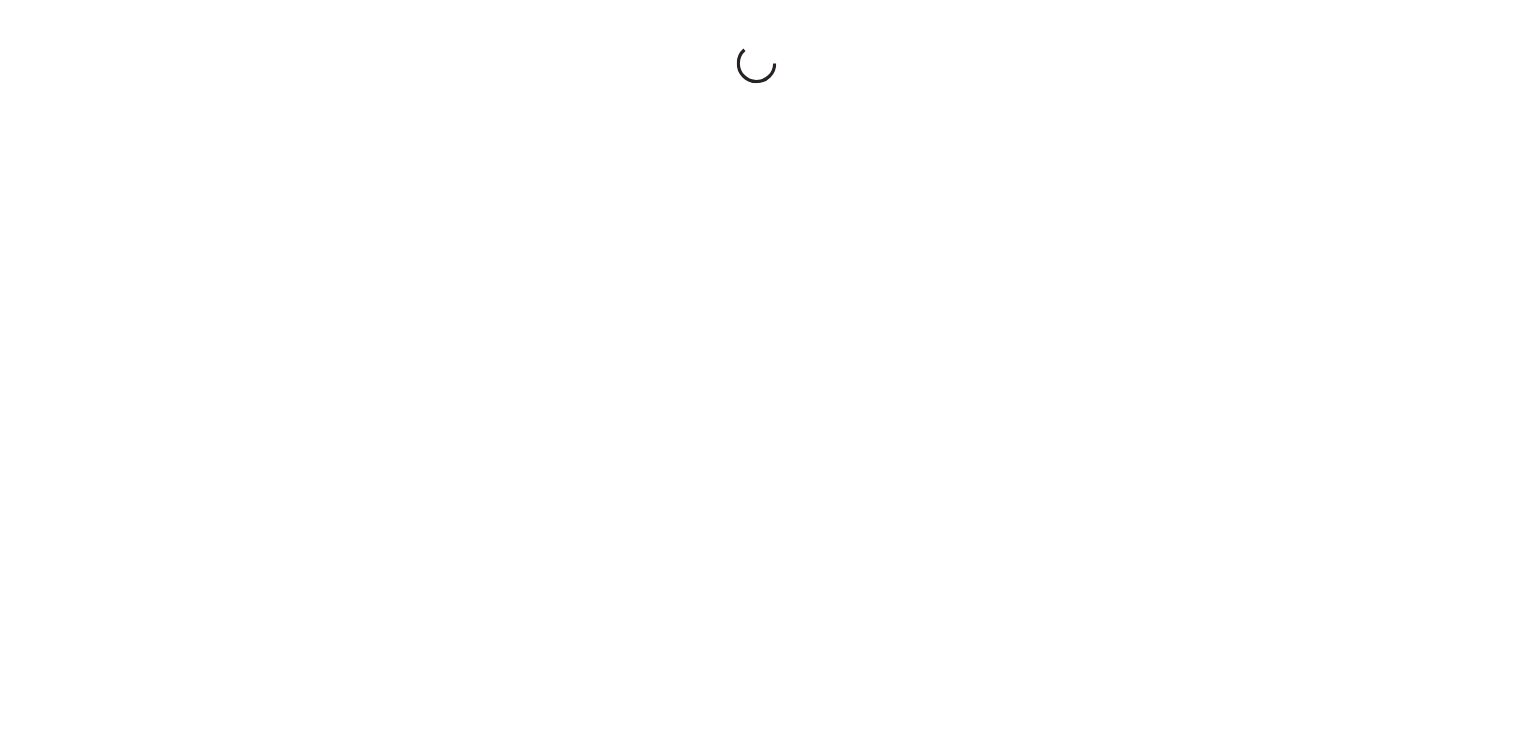 scroll, scrollTop: 0, scrollLeft: 0, axis: both 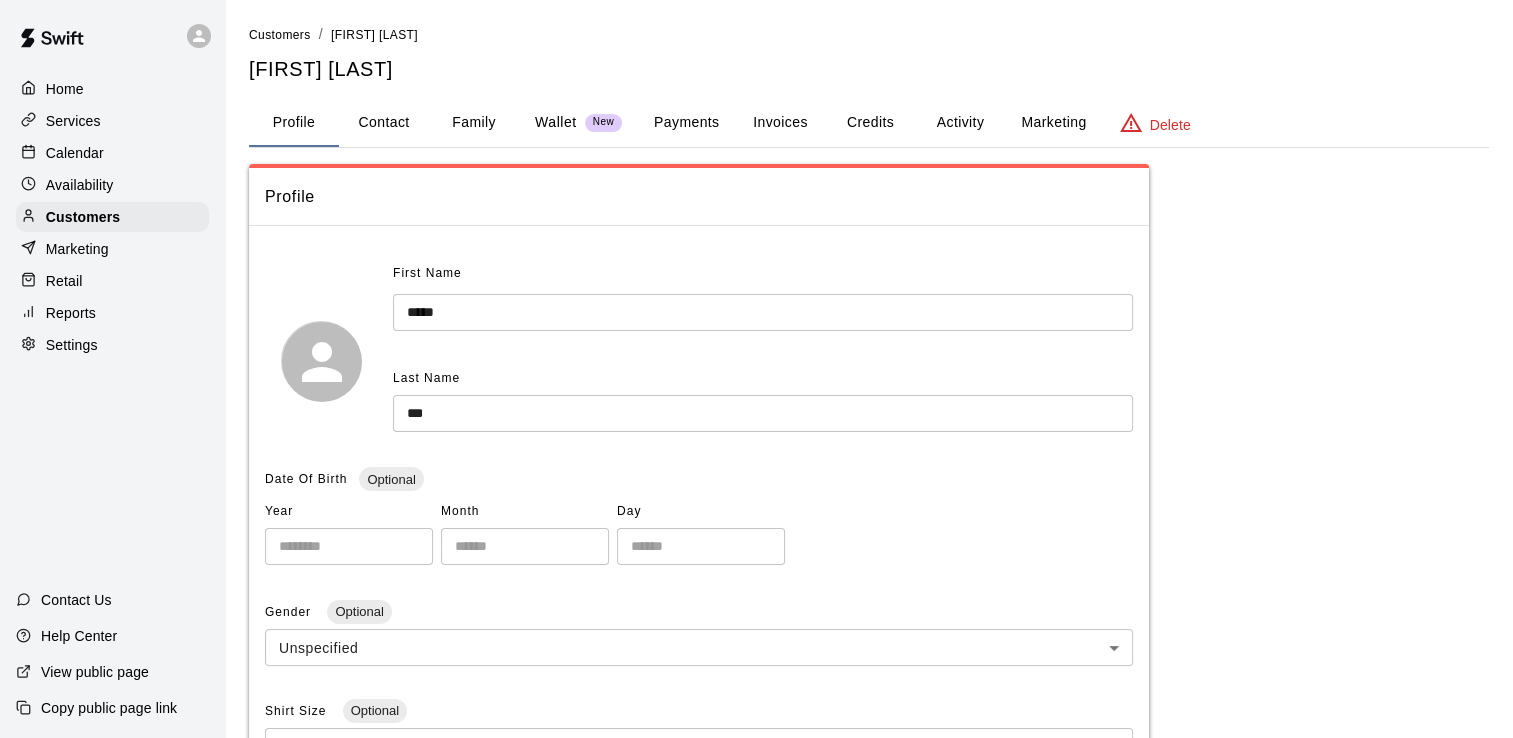 click on "Home" at bounding box center (65, 89) 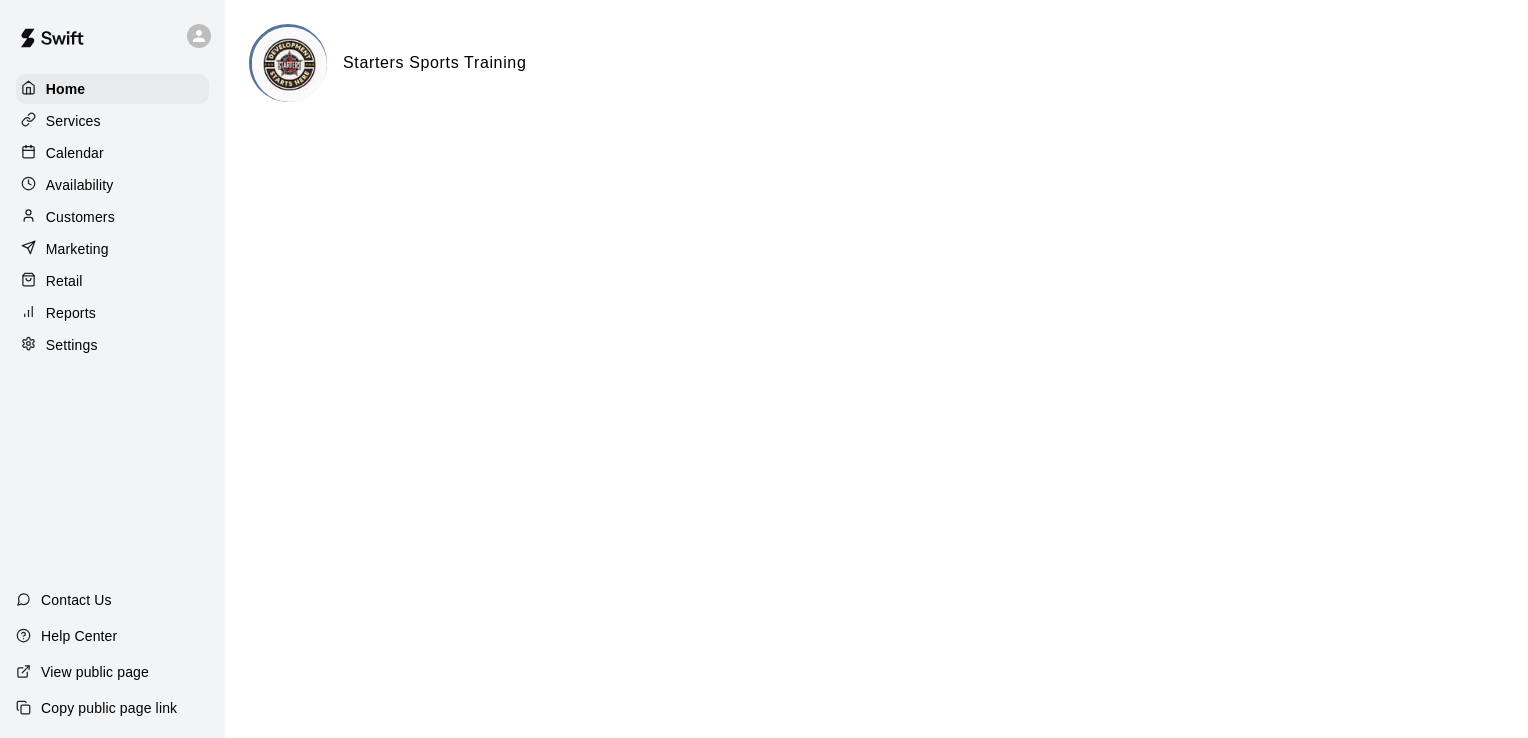 click on "Customers" at bounding box center [80, 217] 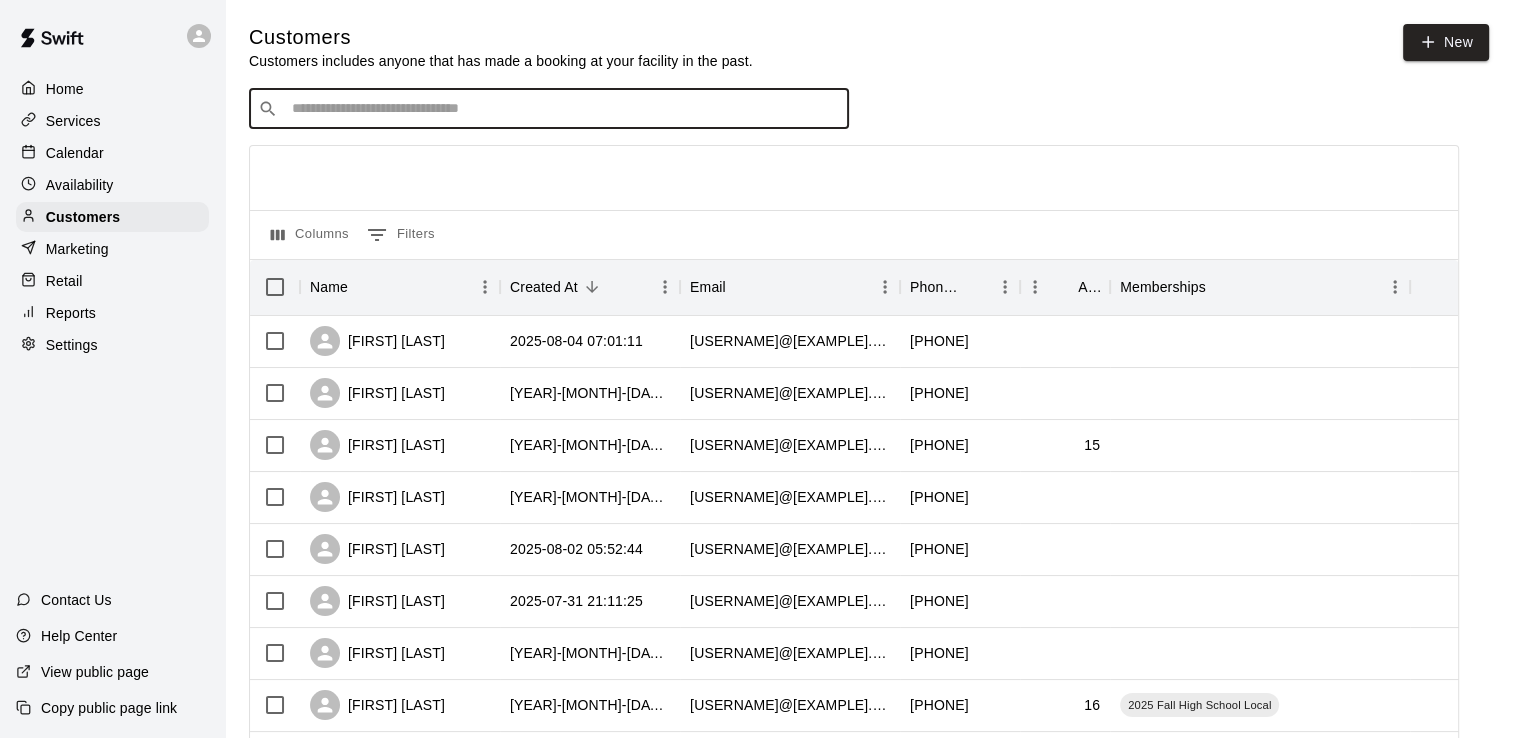click at bounding box center [563, 109] 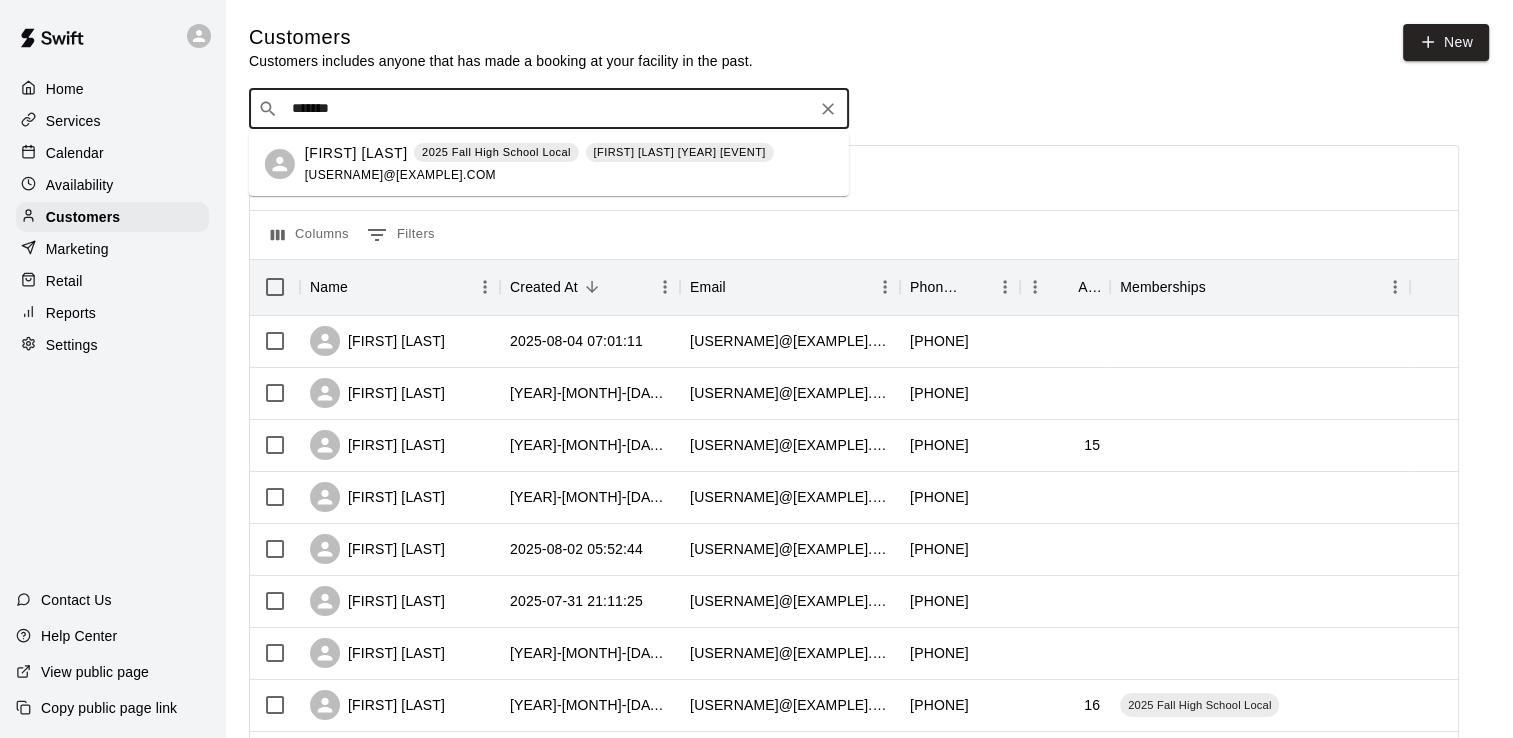 type on "********" 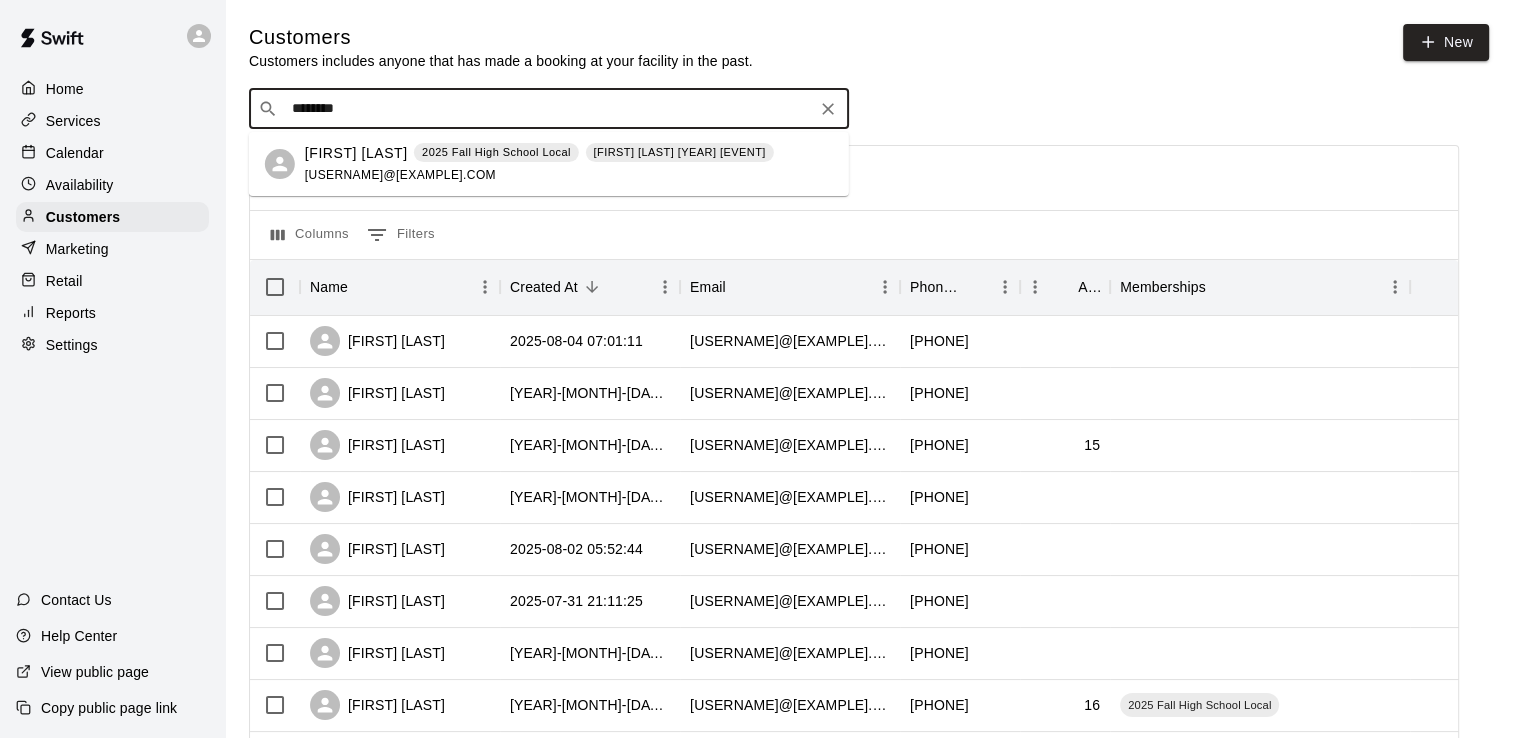 click on "[FIRST] [LAST]" at bounding box center (356, 153) 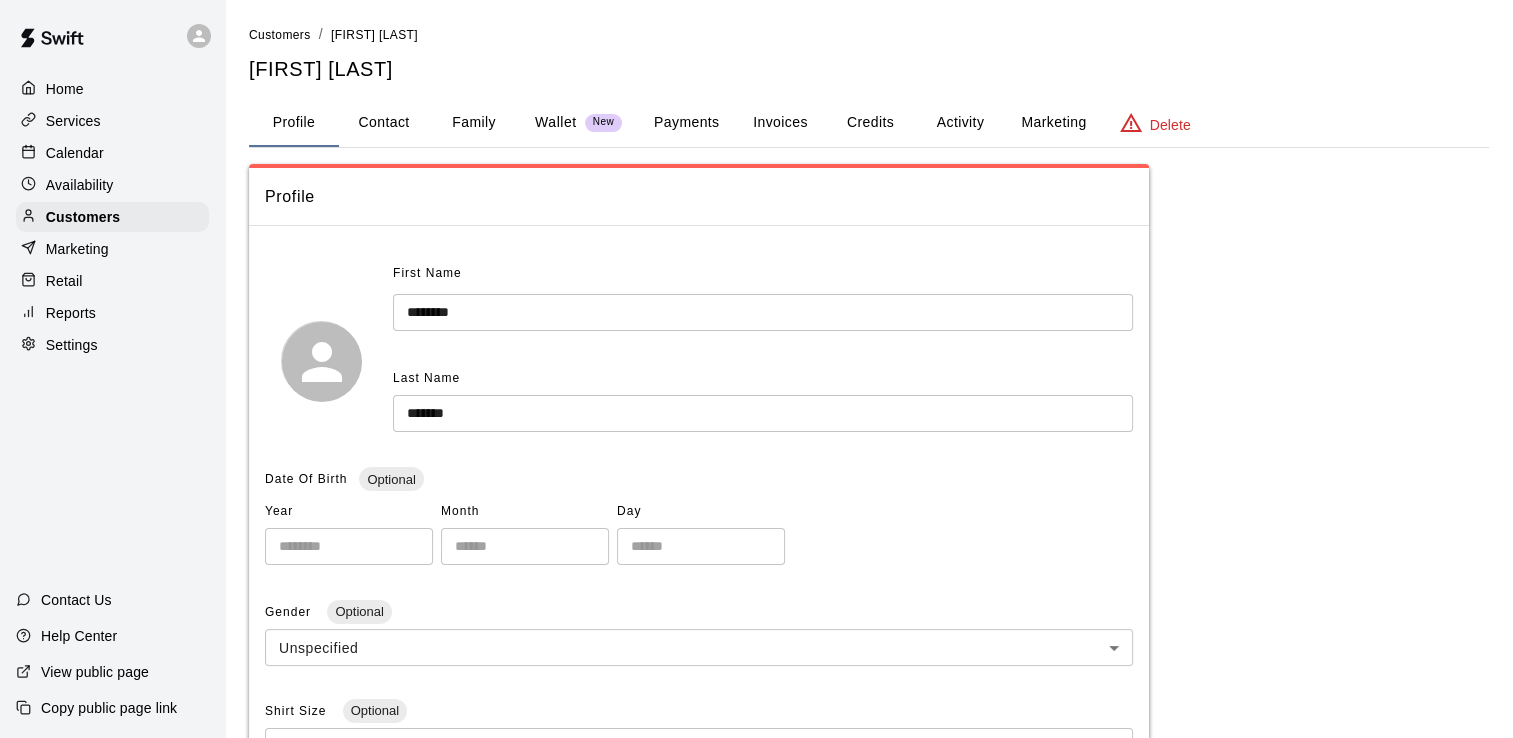 click on "Activity" at bounding box center [960, 123] 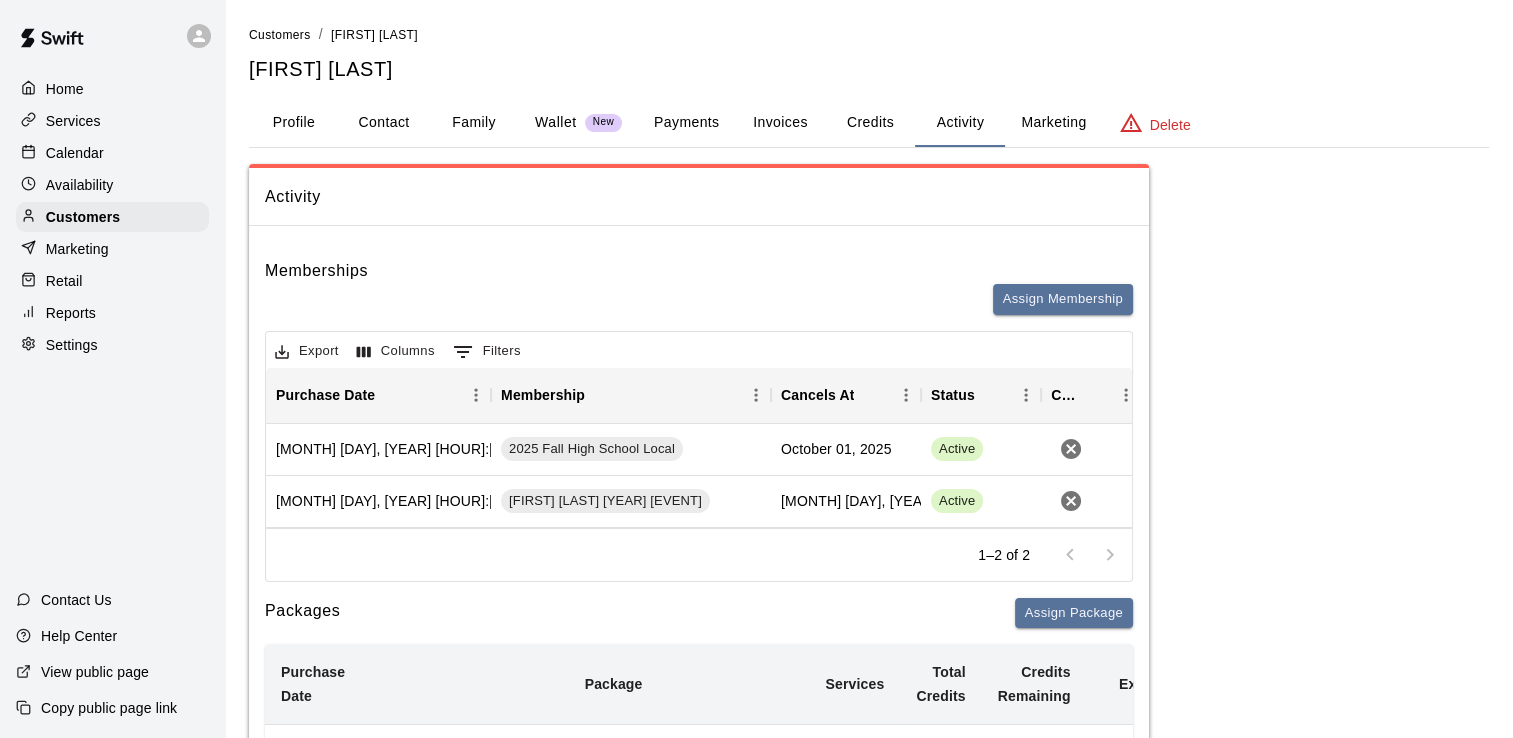 click on "Payments" at bounding box center [686, 123] 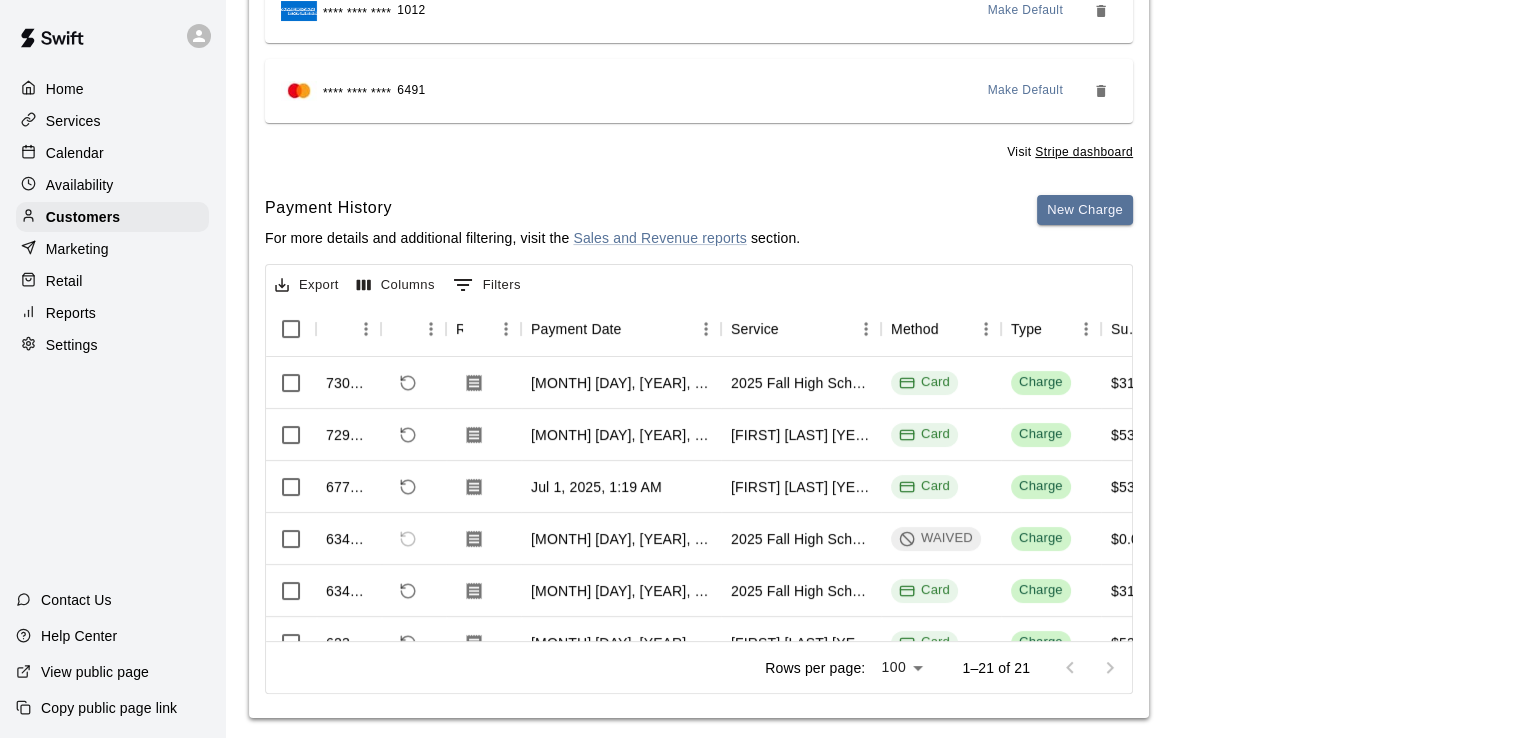 scroll, scrollTop: 351, scrollLeft: 0, axis: vertical 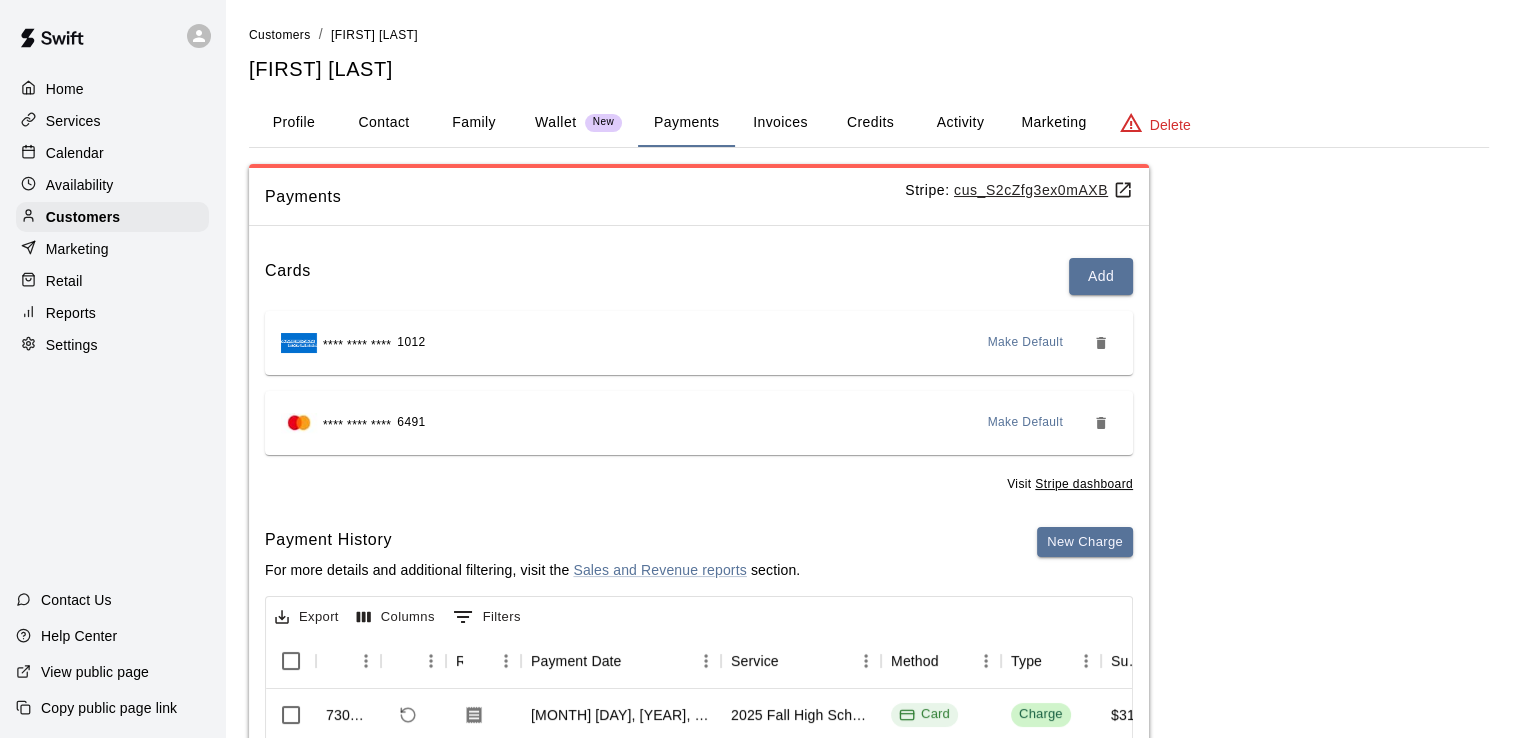 click on "Contact" at bounding box center (384, 123) 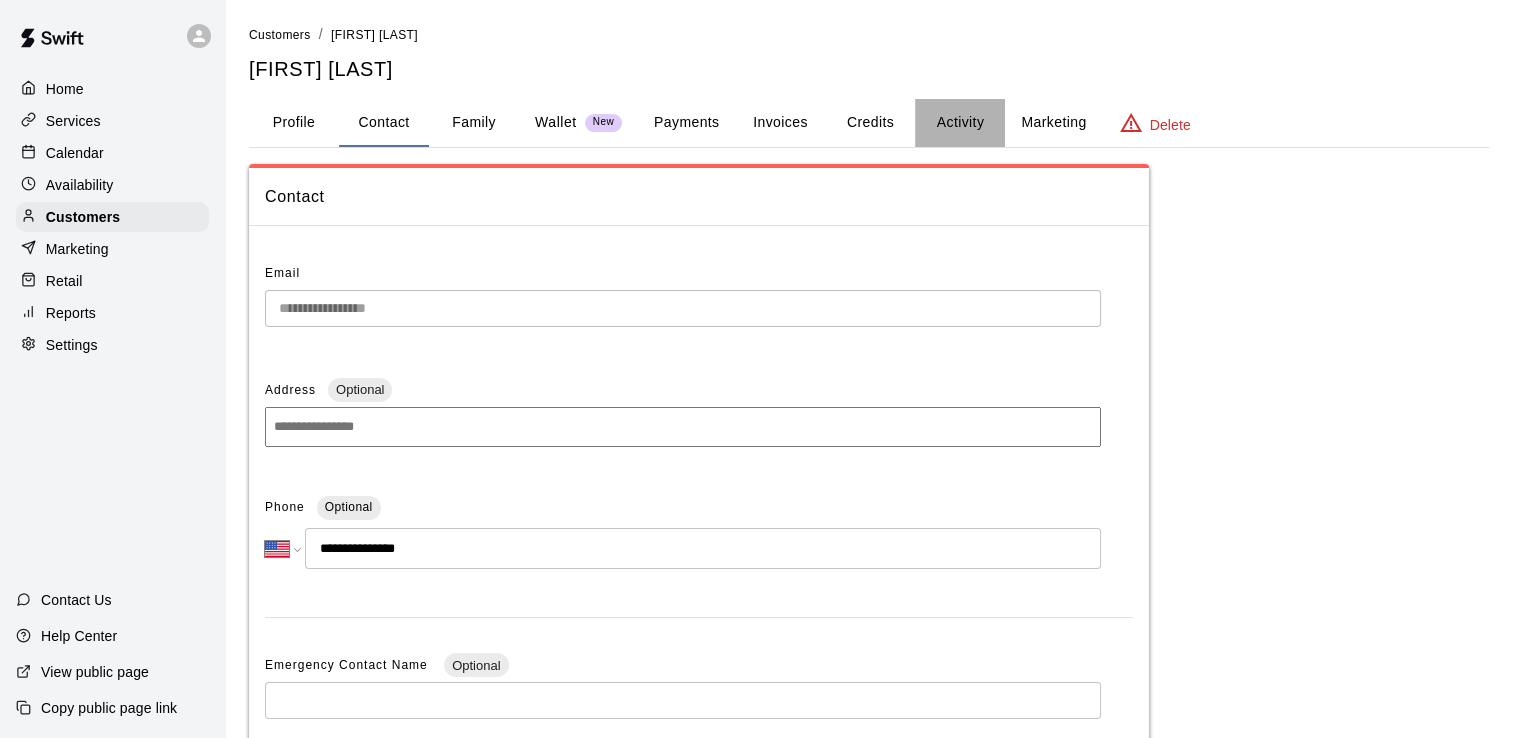 click on "Activity" at bounding box center [960, 123] 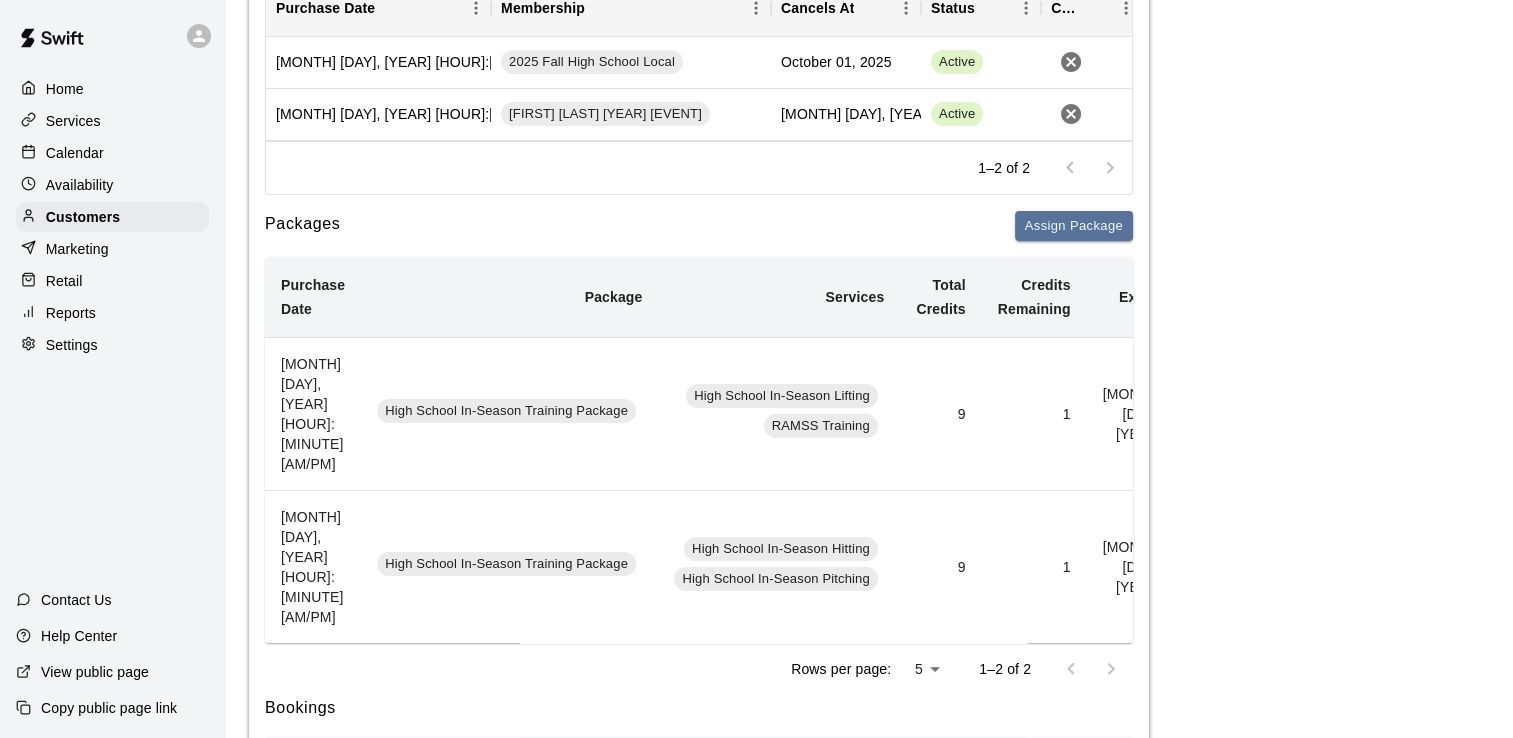 scroll, scrollTop: 0, scrollLeft: 0, axis: both 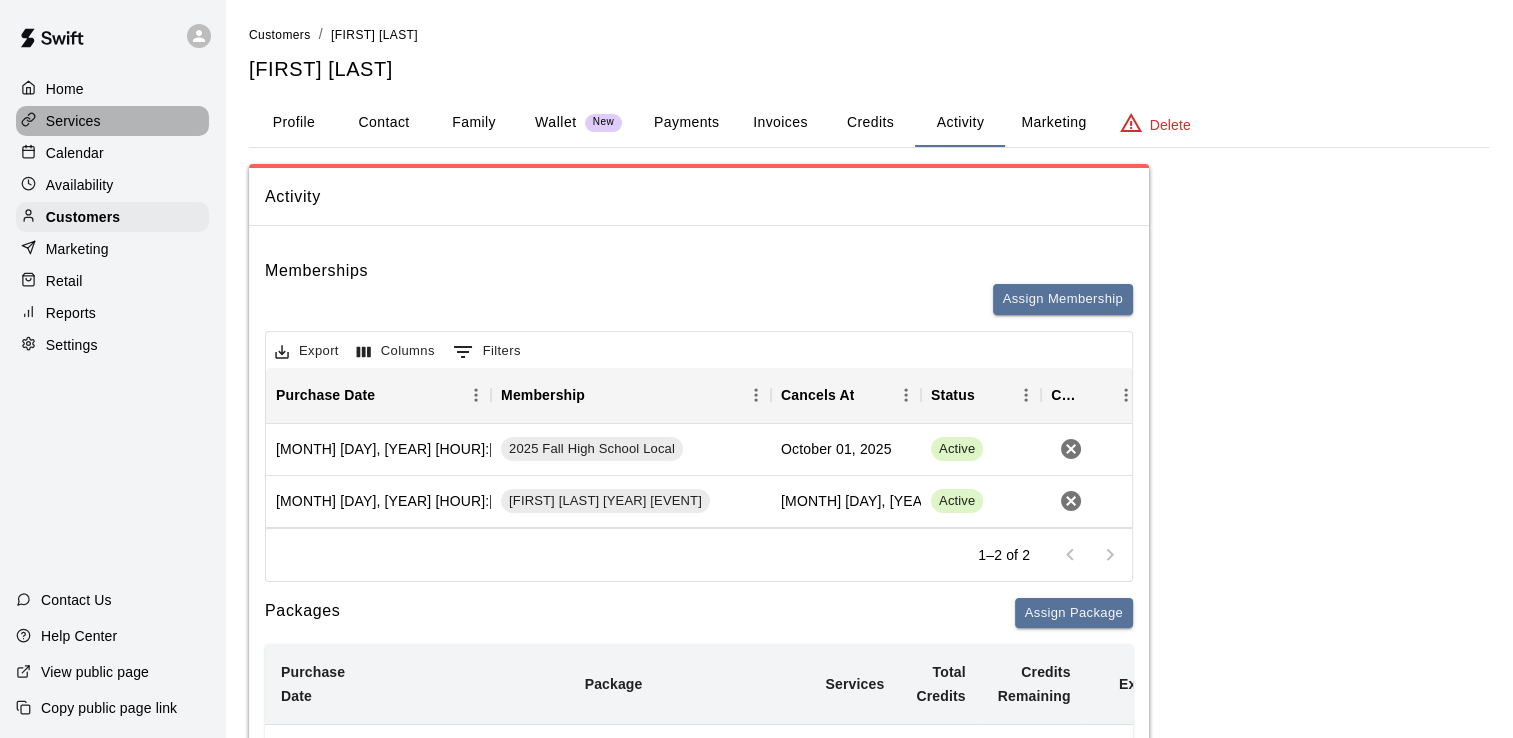 click on "Services" at bounding box center [73, 121] 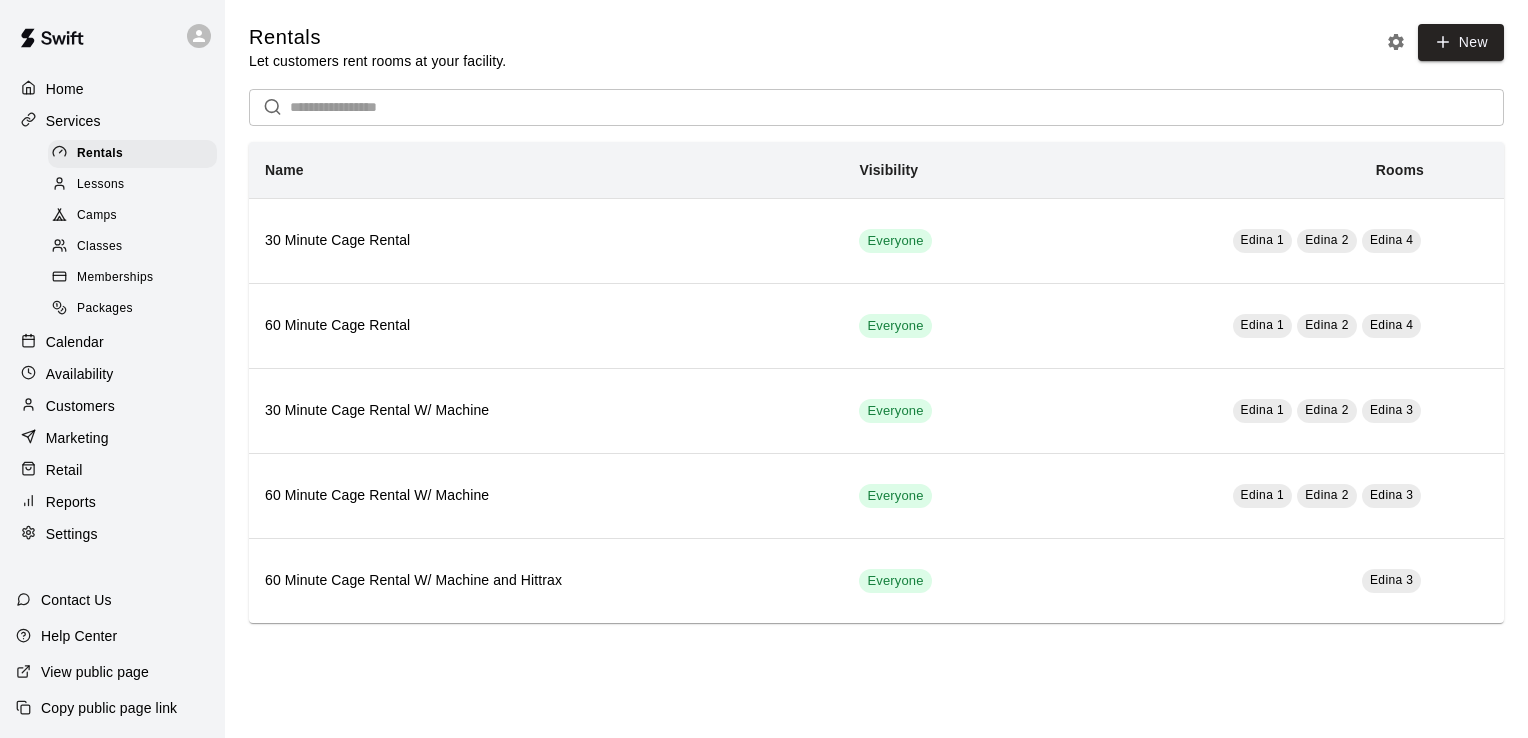 click on "Reports" at bounding box center [71, 502] 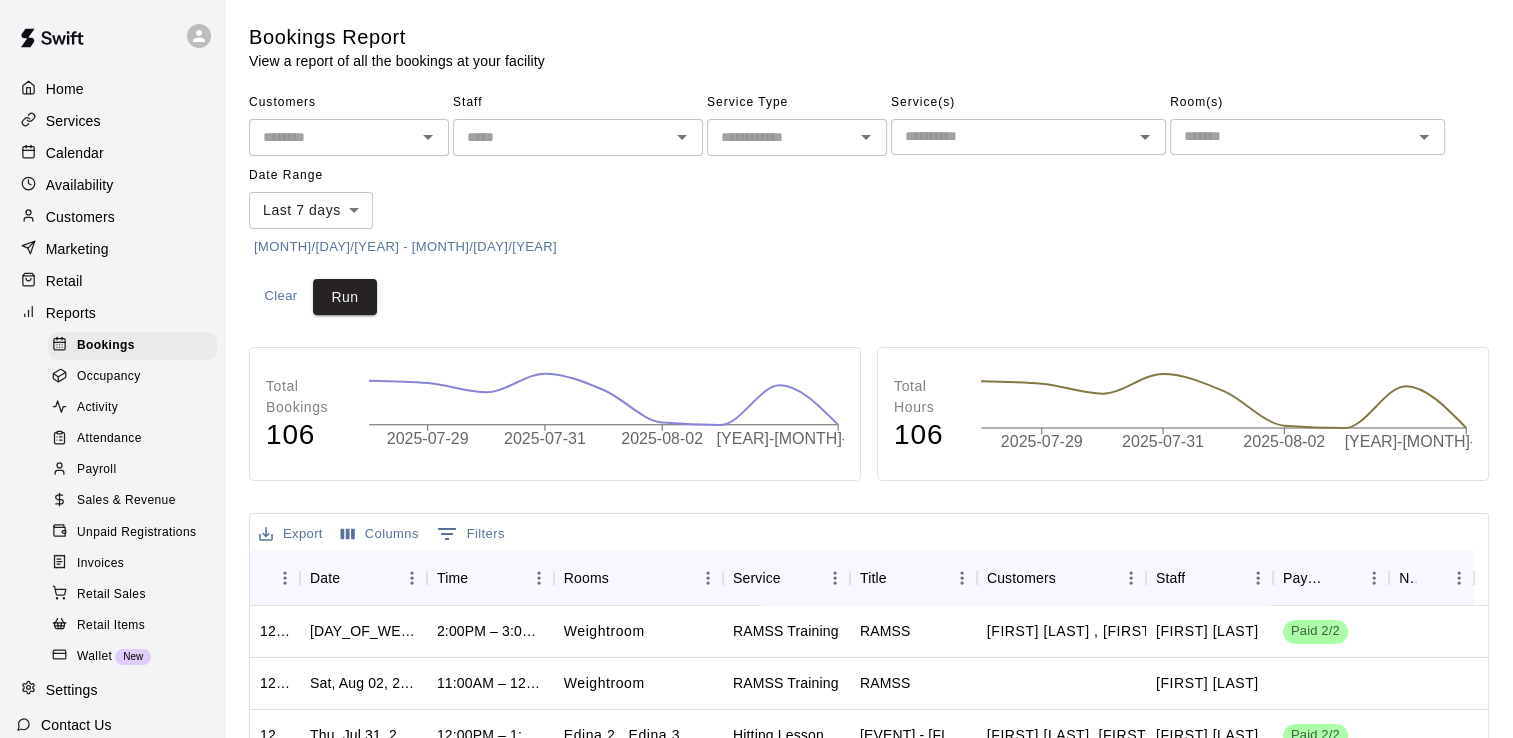 click on "Sales & Revenue" at bounding box center [126, 501] 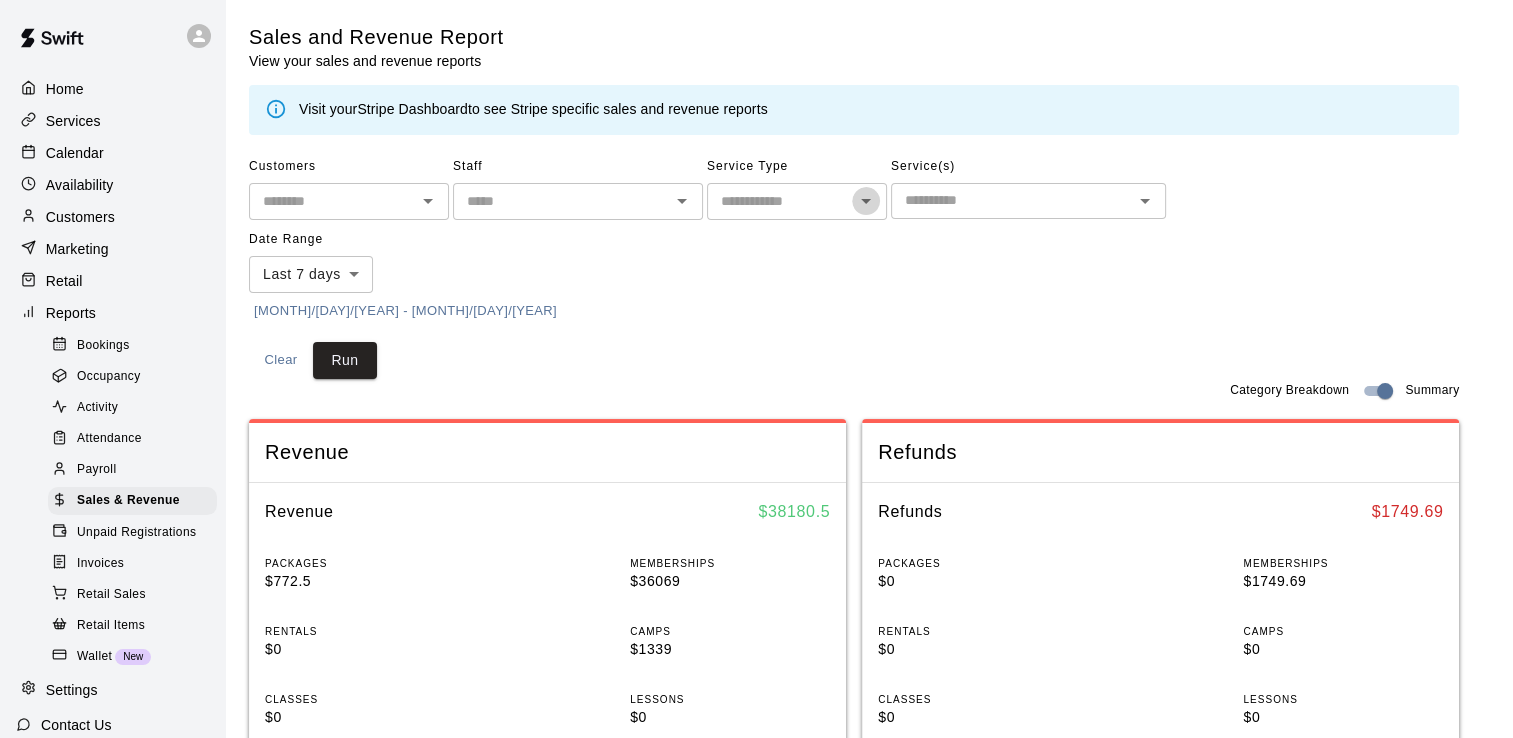 click 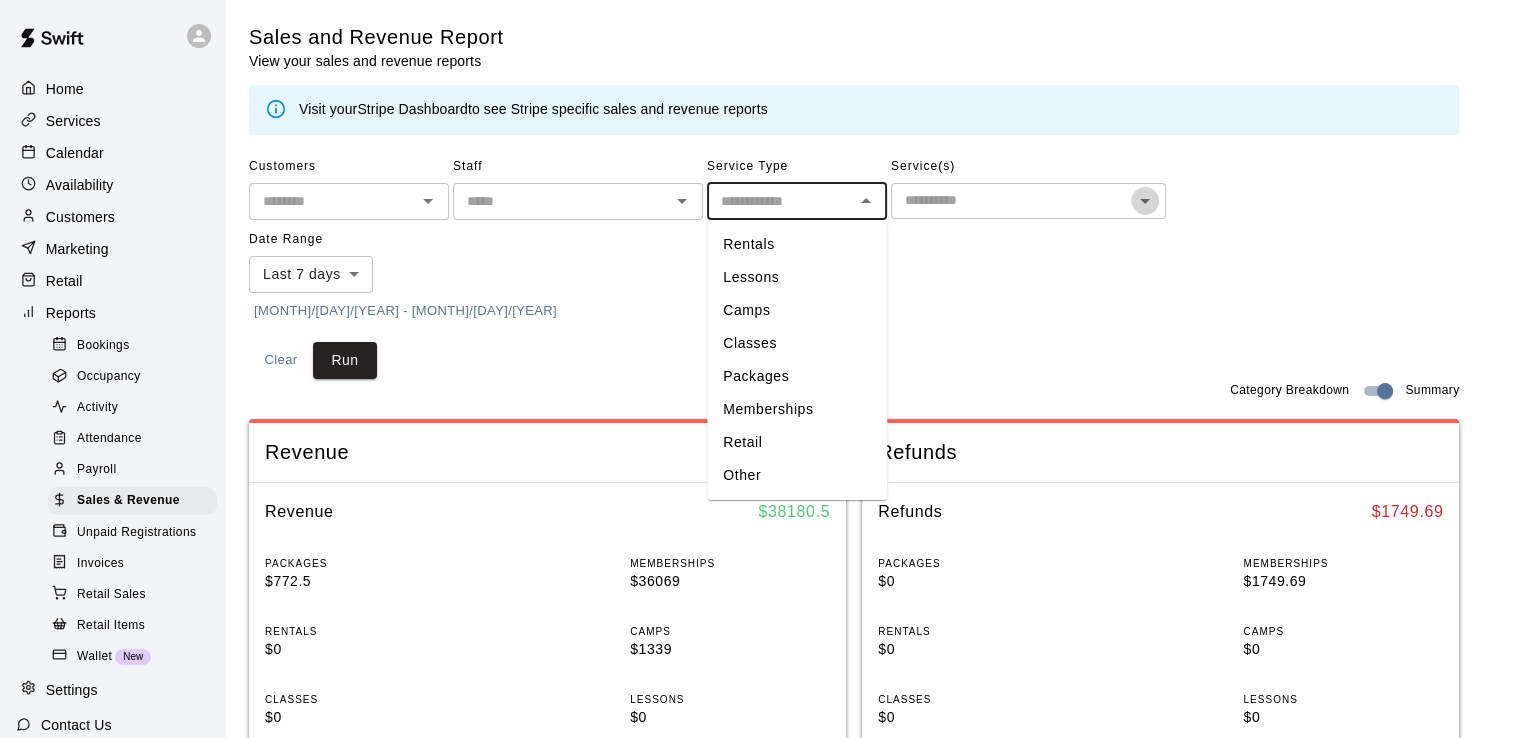 click 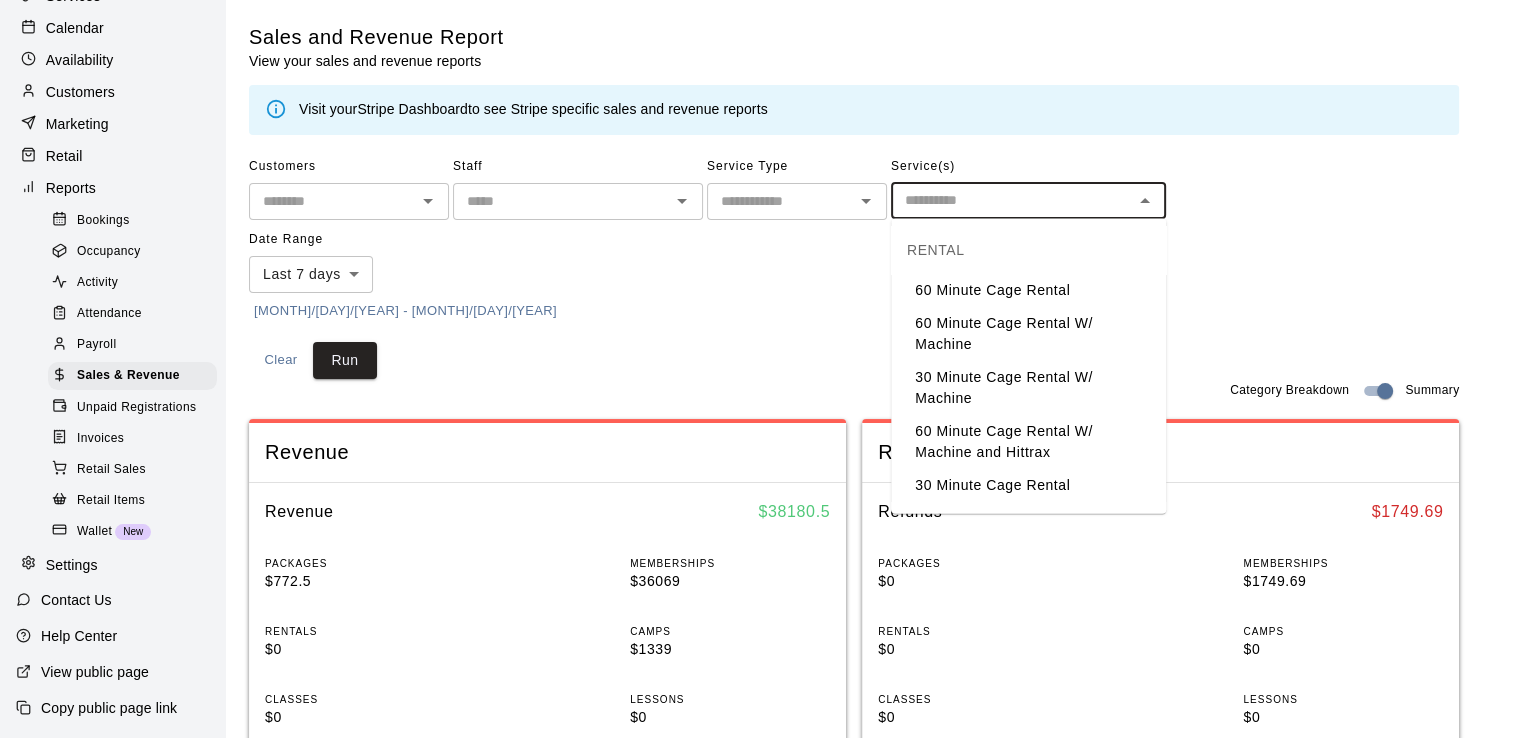 scroll, scrollTop: 0, scrollLeft: 0, axis: both 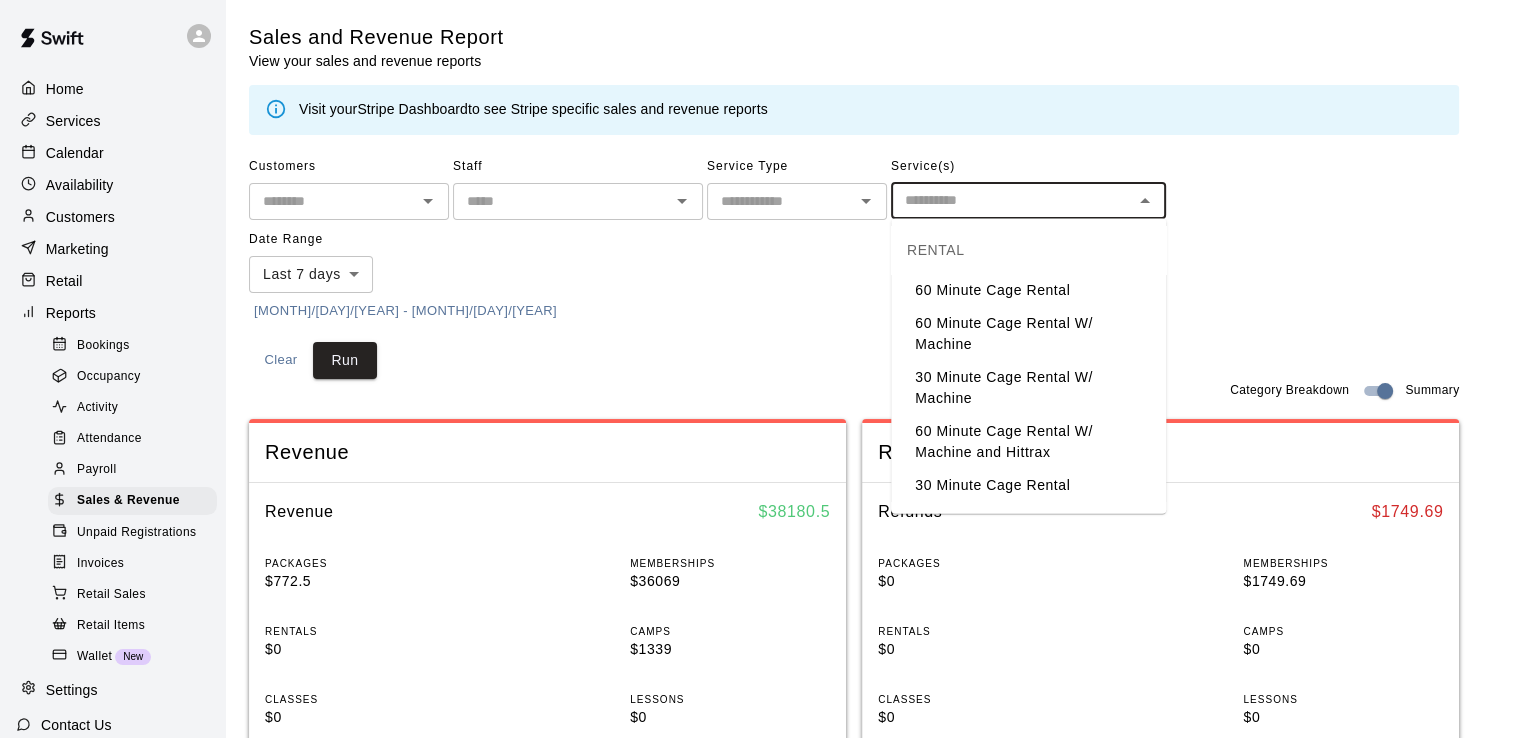 click on "Services" at bounding box center (73, 121) 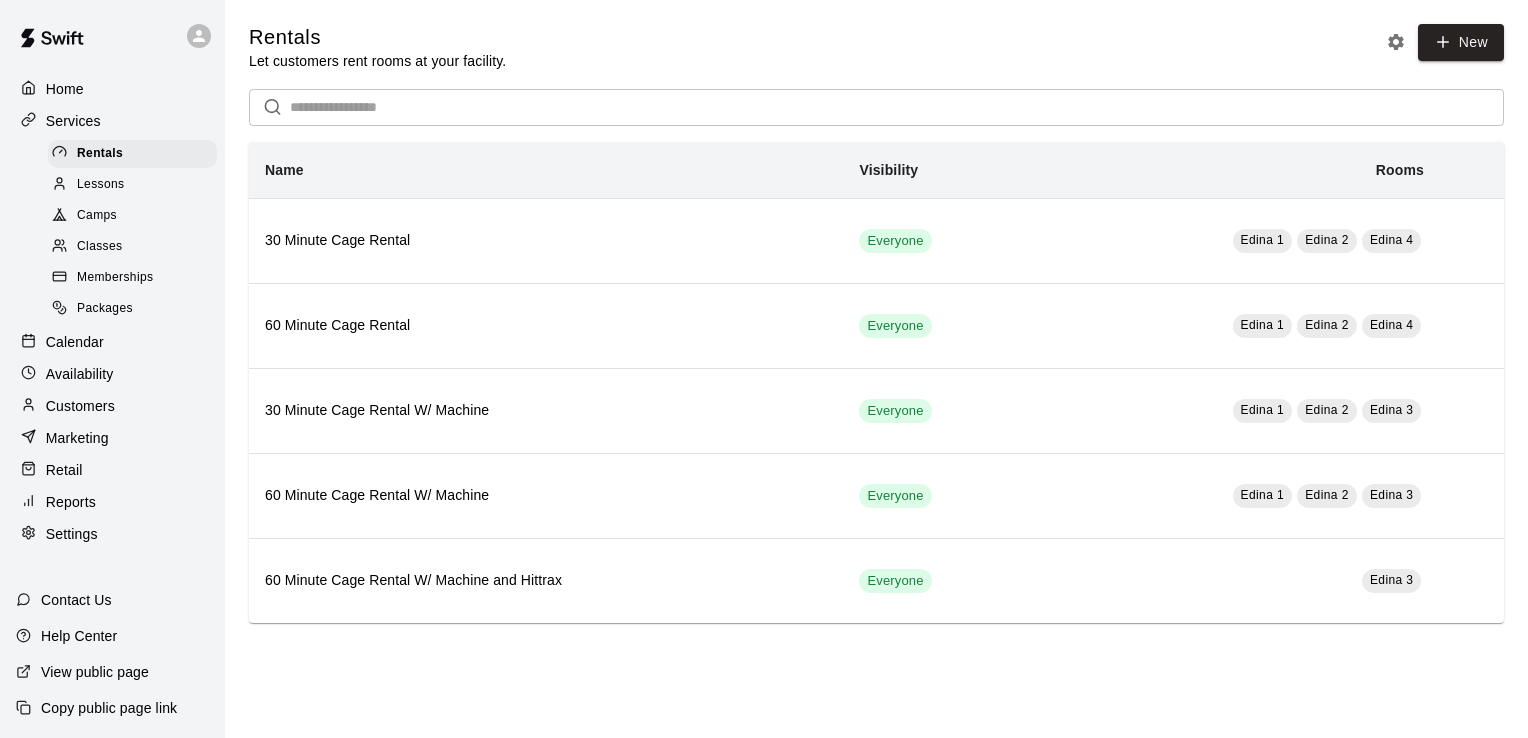 click on "Memberships" at bounding box center (115, 278) 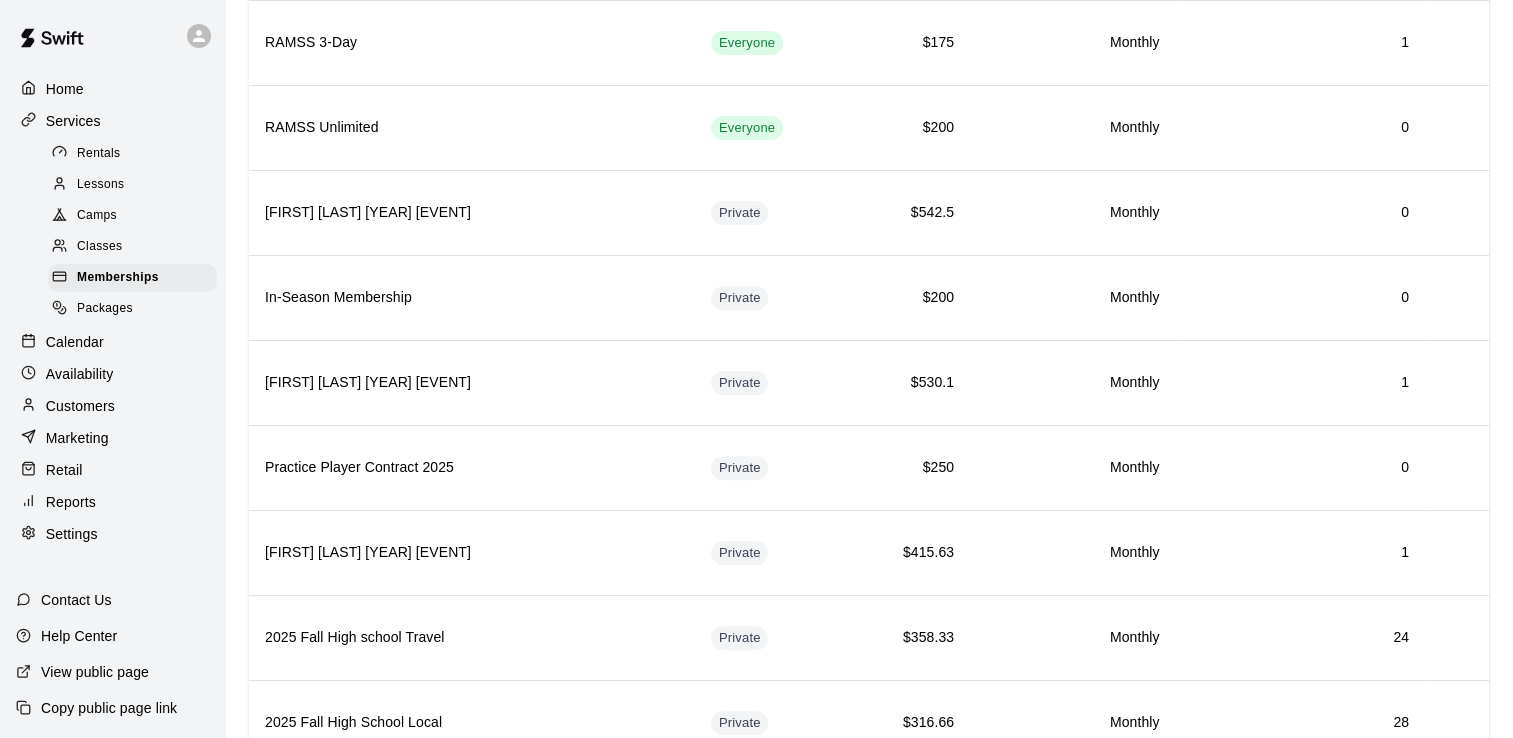 scroll, scrollTop: 712, scrollLeft: 0, axis: vertical 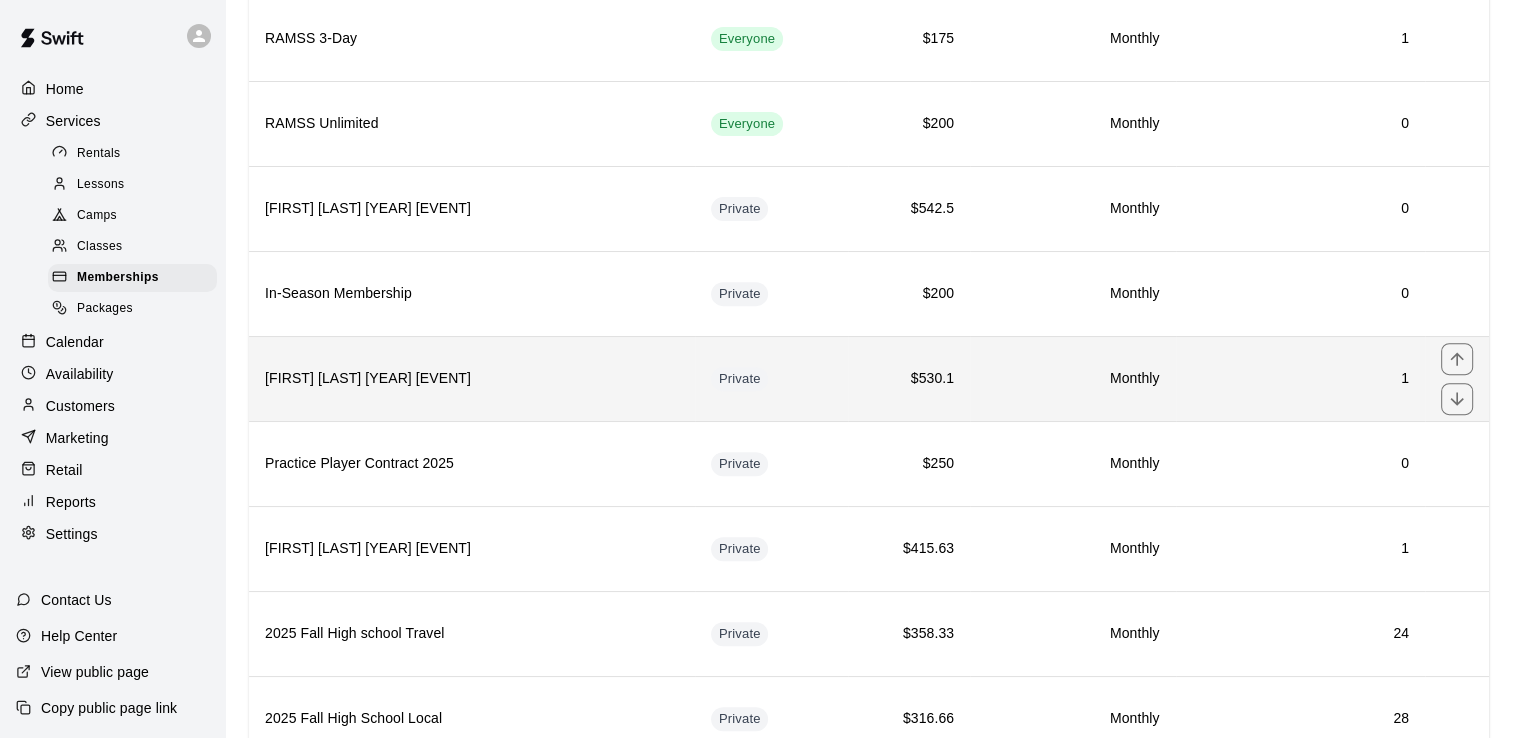 click on "[FIRST] [LAST] HP [YEAR]" at bounding box center (472, 379) 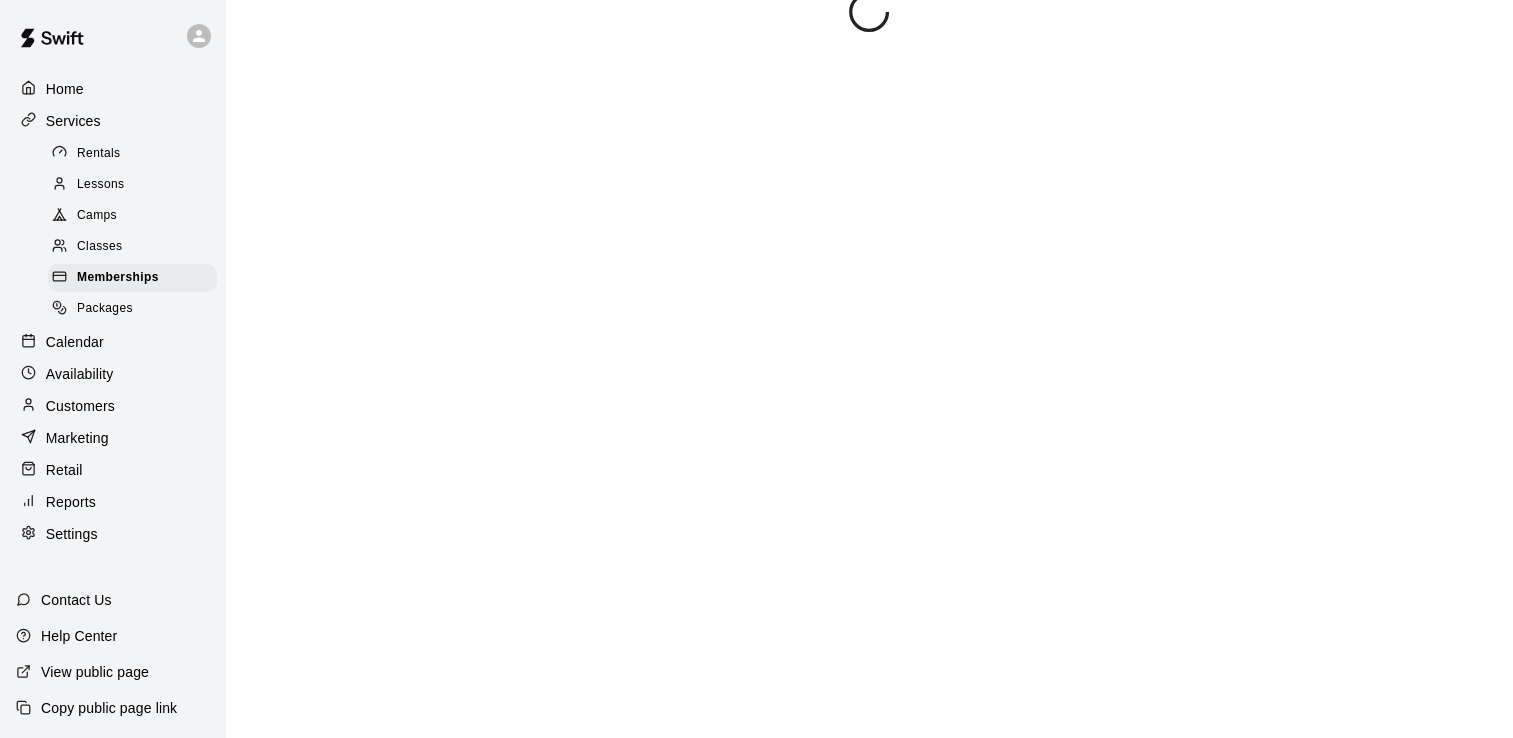 scroll, scrollTop: 0, scrollLeft: 0, axis: both 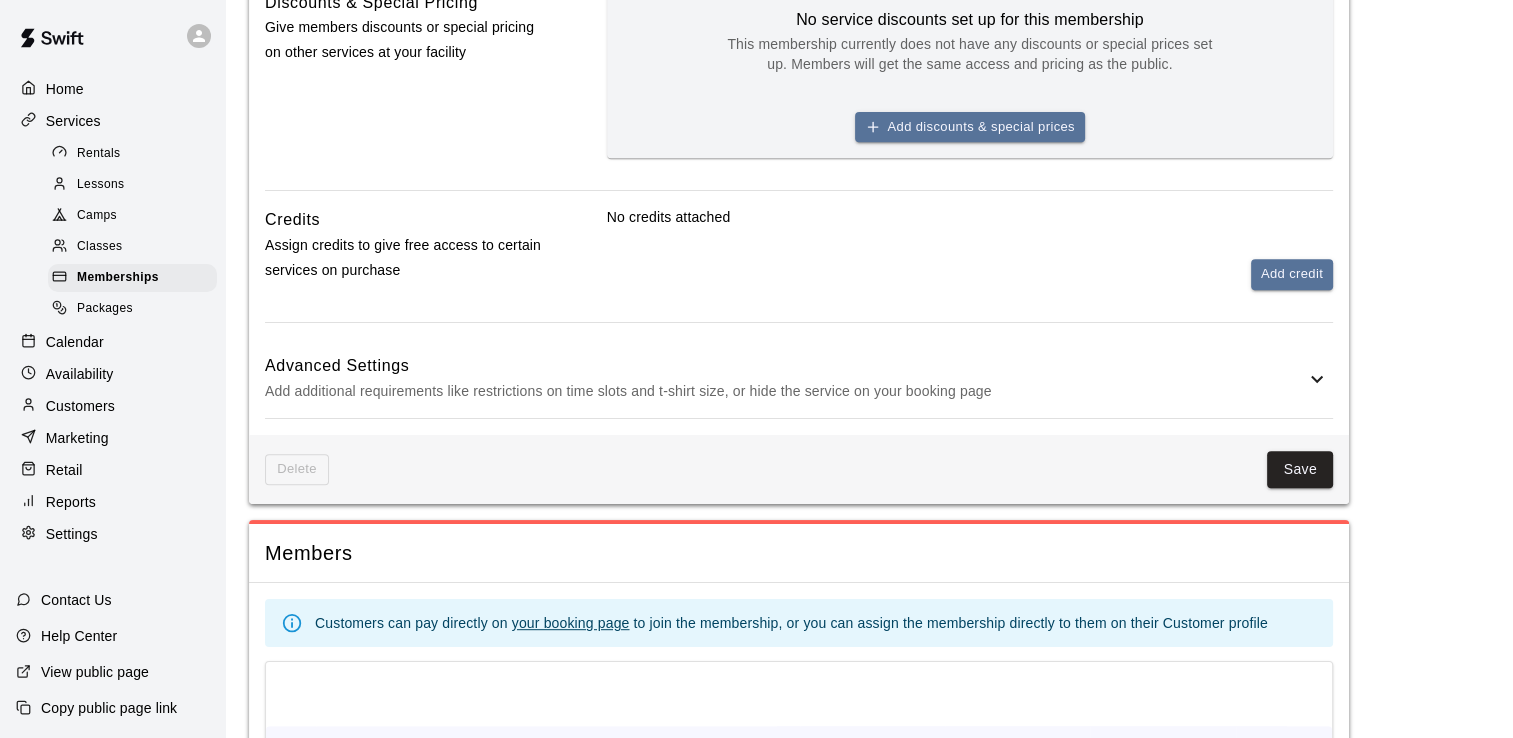 click 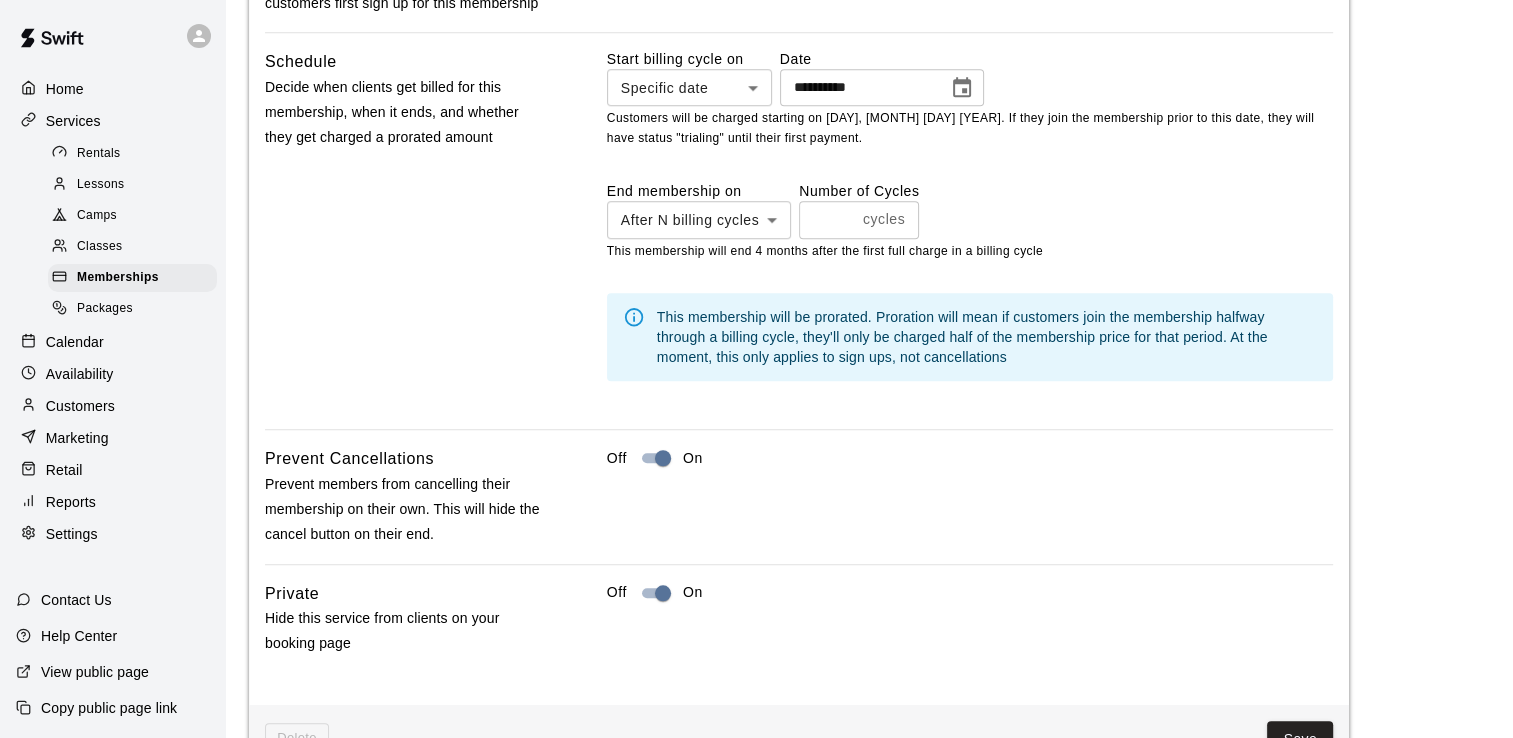 scroll, scrollTop: 1575, scrollLeft: 0, axis: vertical 